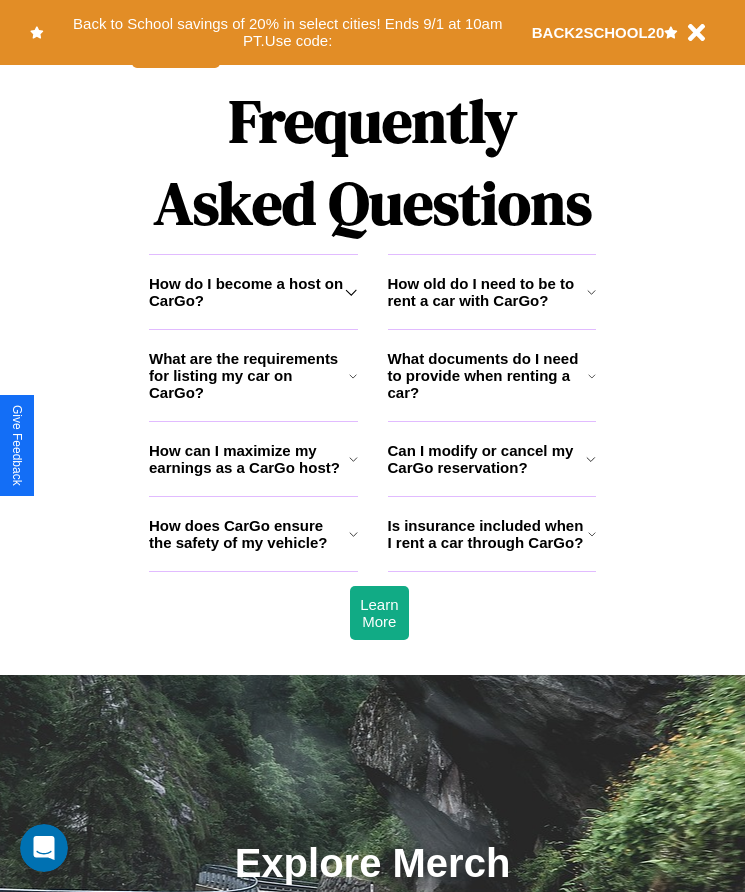 scroll, scrollTop: 0, scrollLeft: 0, axis: both 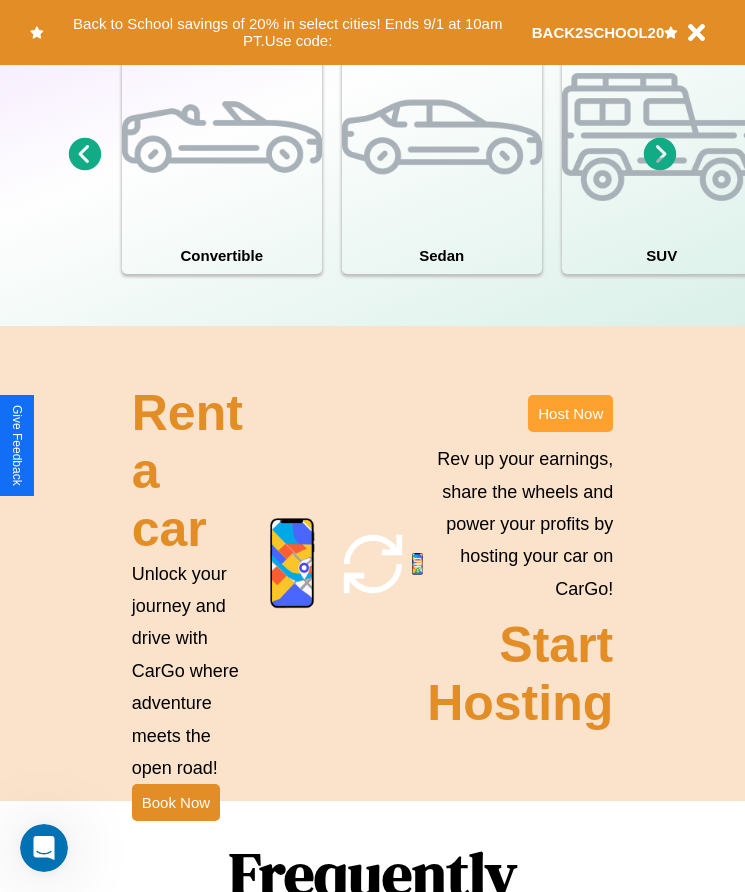 click on "Host Now" at bounding box center [570, 413] 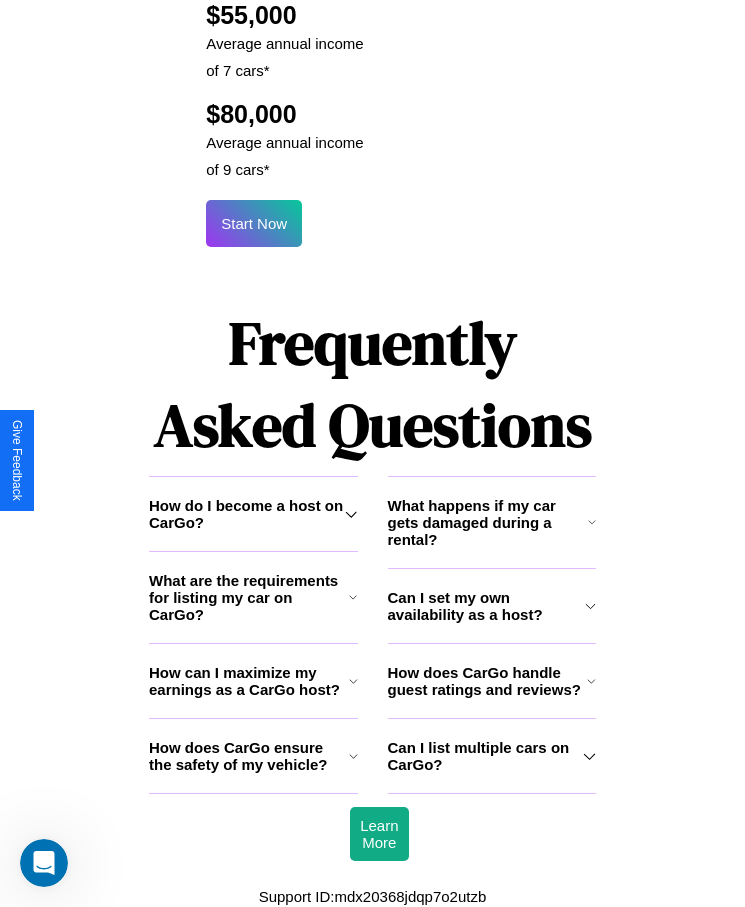 scroll, scrollTop: 2638, scrollLeft: 0, axis: vertical 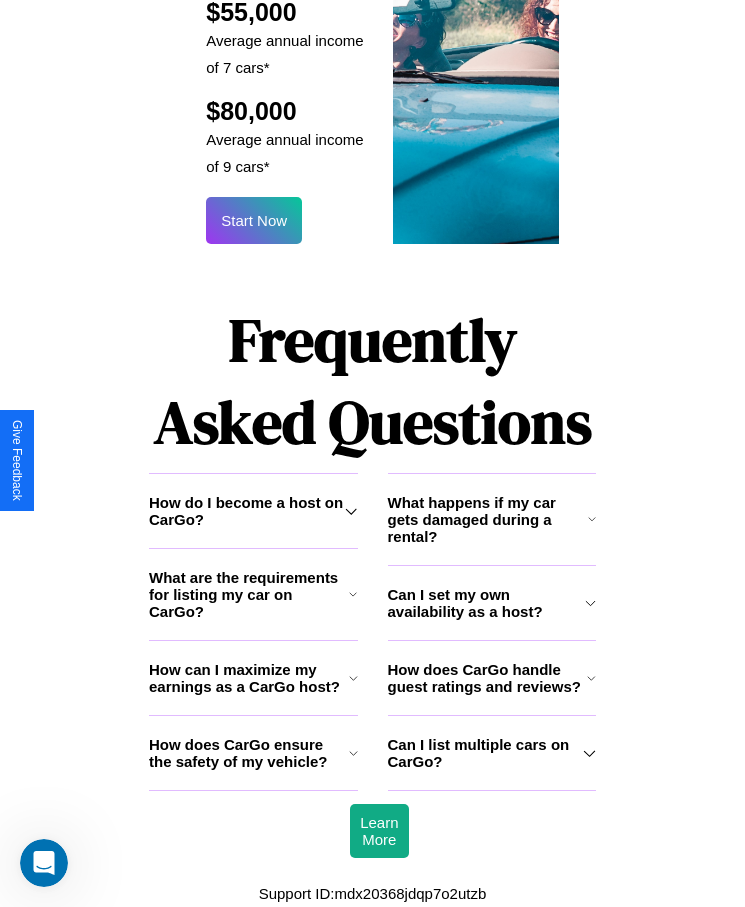 click 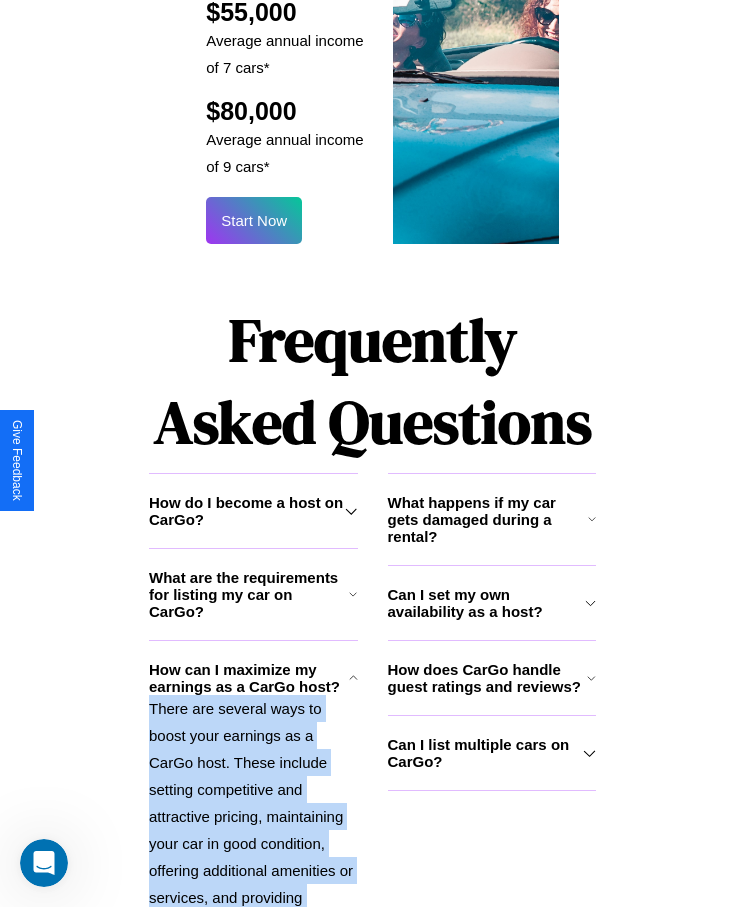 click on "There are several ways to boost your earnings as a CarGo host. These include setting competitive and attractive pricing, maintaining your car in good condition, offering additional amenities or services, and providing excellent customer service to earn positive reviews and repeat bookings." at bounding box center (253, 843) 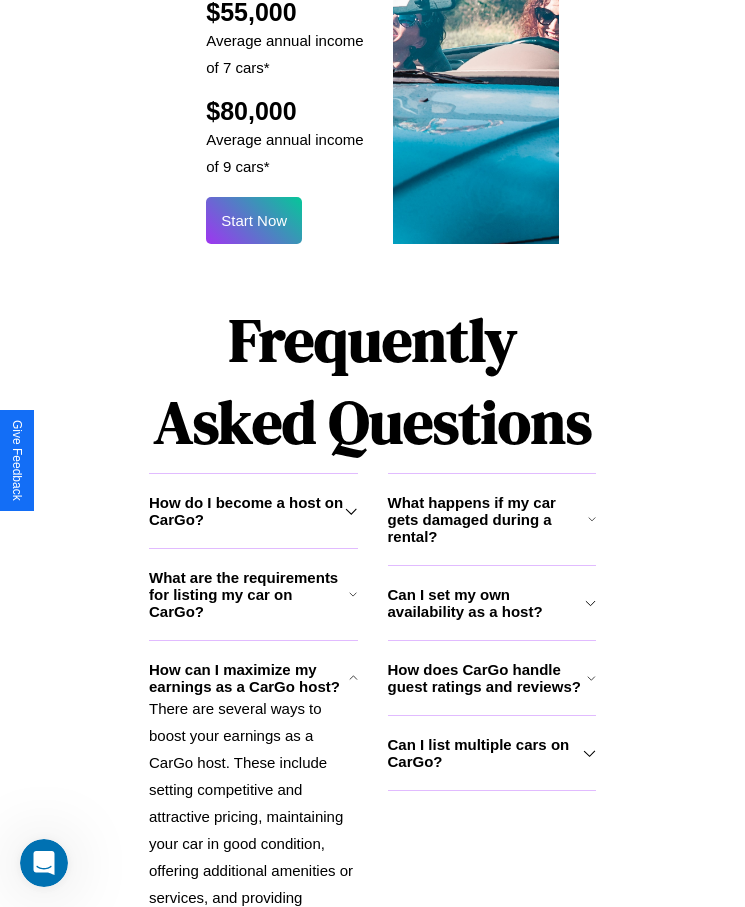 click on "What happens if my car gets damaged during a rental?" at bounding box center [488, 519] 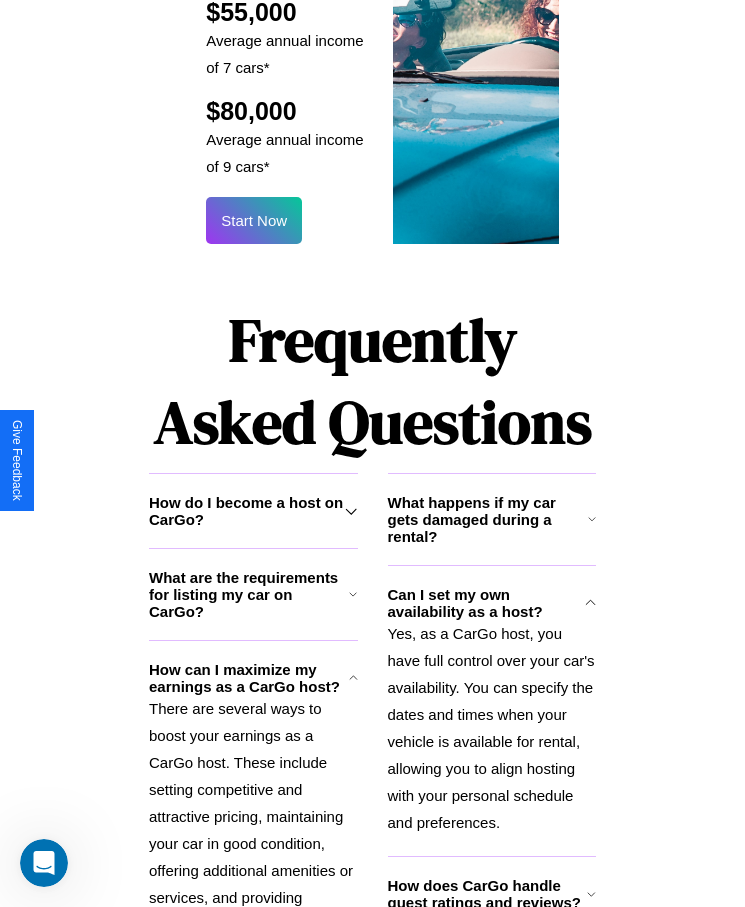 click on "How do I become a host on CarGo?" at bounding box center [247, 511] 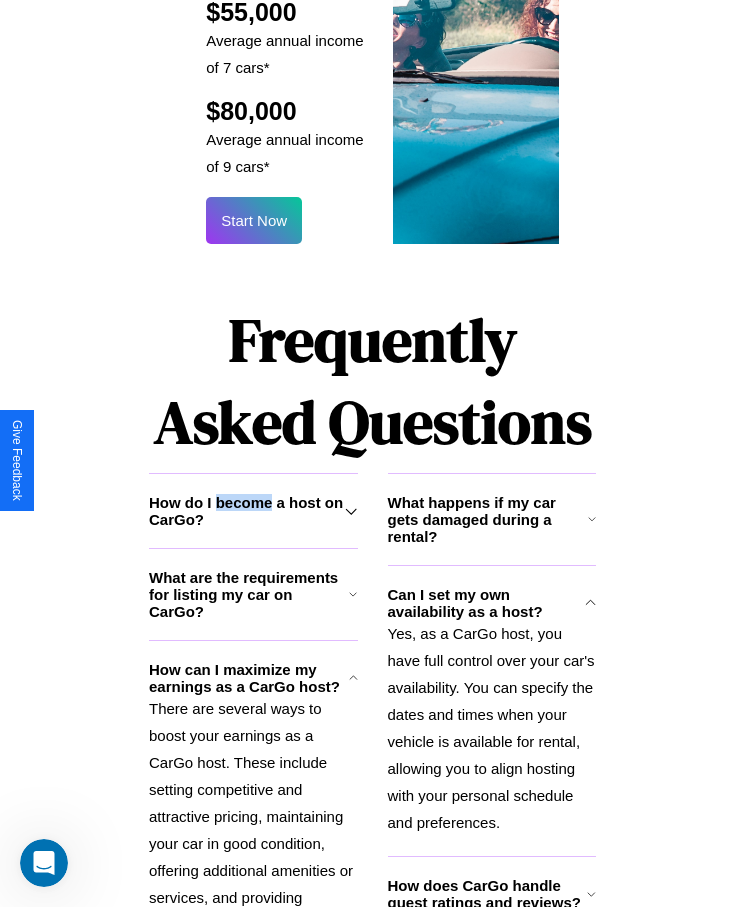 scroll, scrollTop: 2738, scrollLeft: 0, axis: vertical 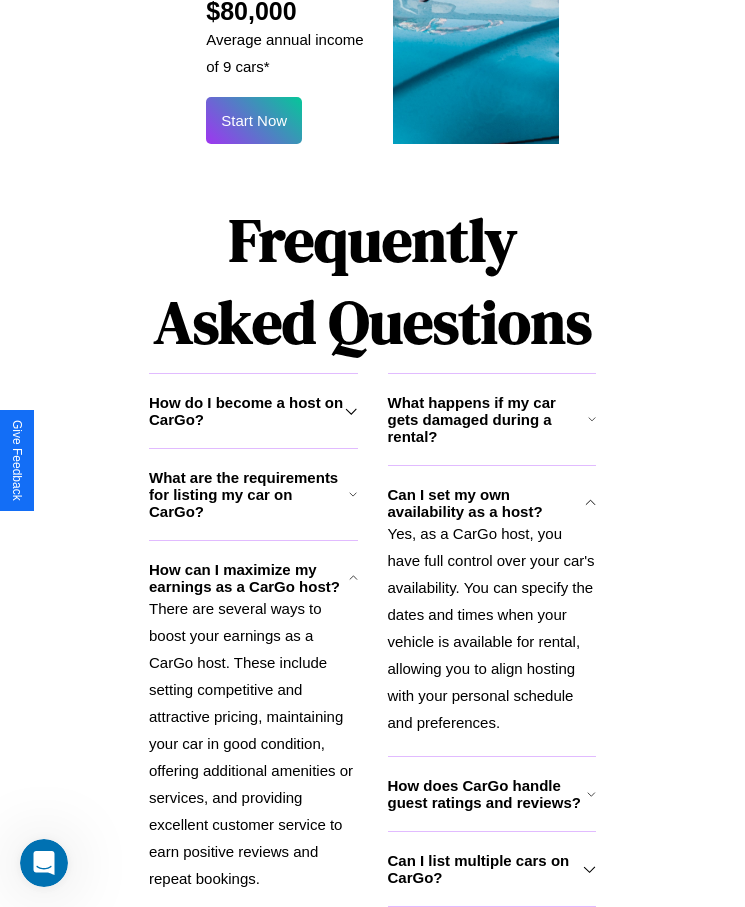 click on "Can I list multiple cars on CarGo?" at bounding box center [486, 869] 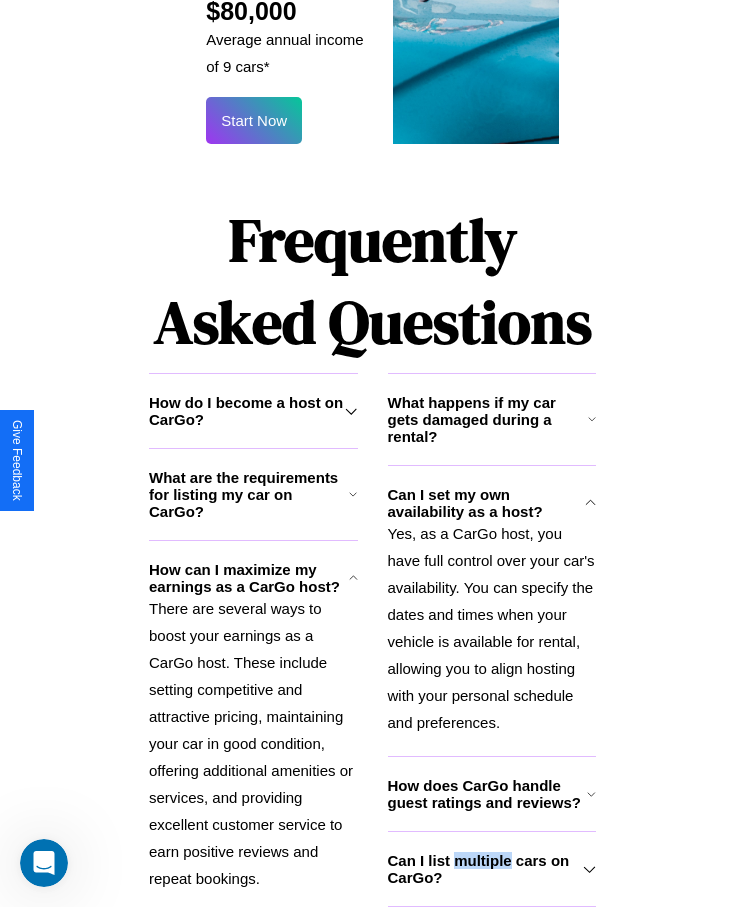 click on "Can I list multiple cars on CarGo?" at bounding box center (486, 869) 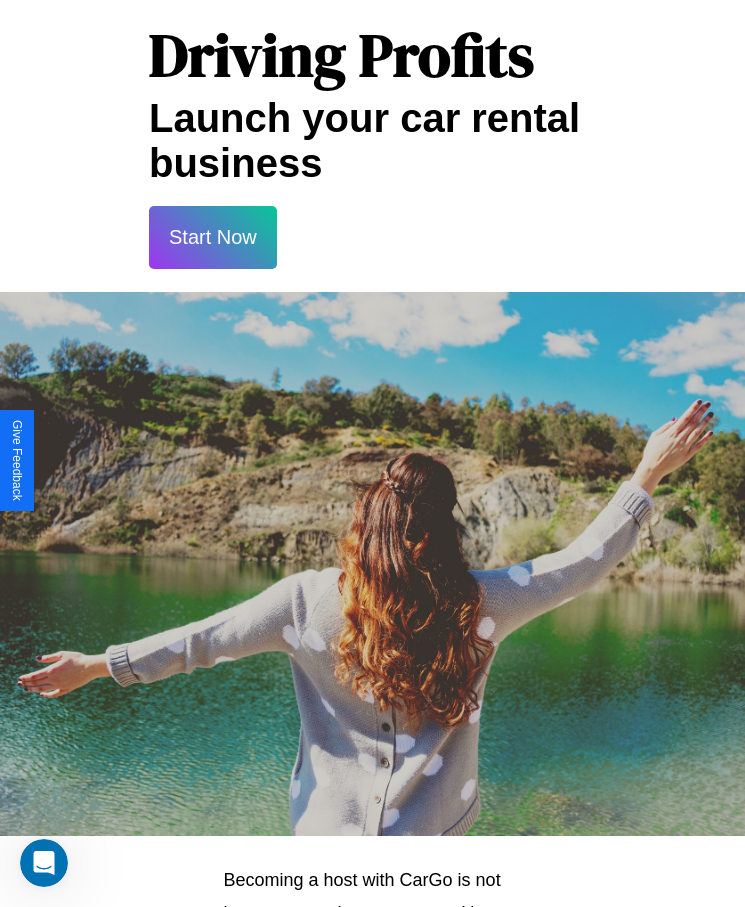 scroll, scrollTop: 0, scrollLeft: 0, axis: both 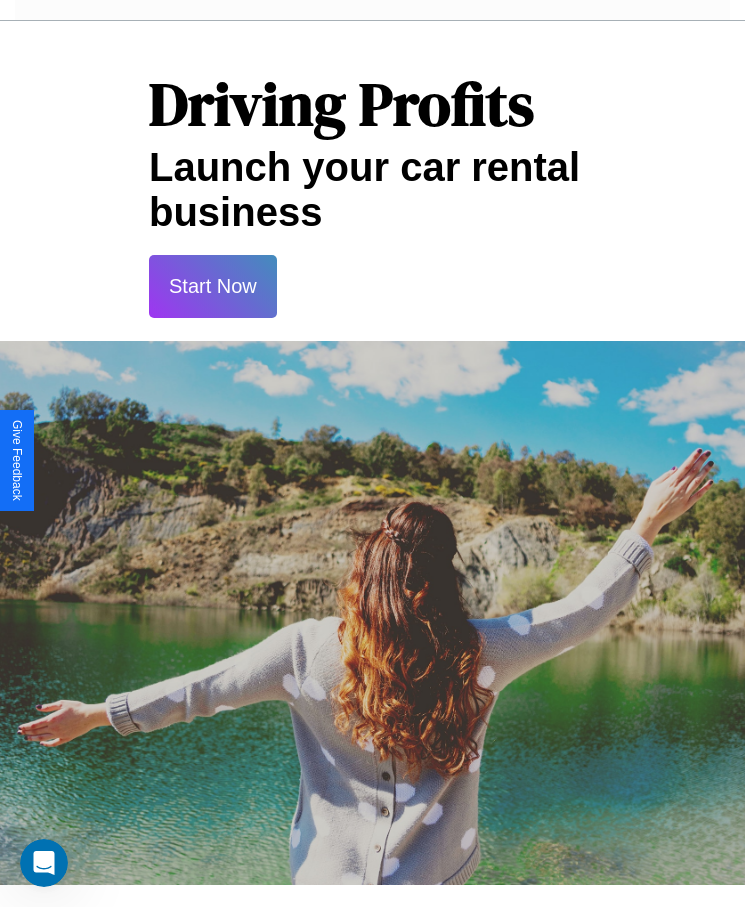 click on "Start Now" at bounding box center [213, 286] 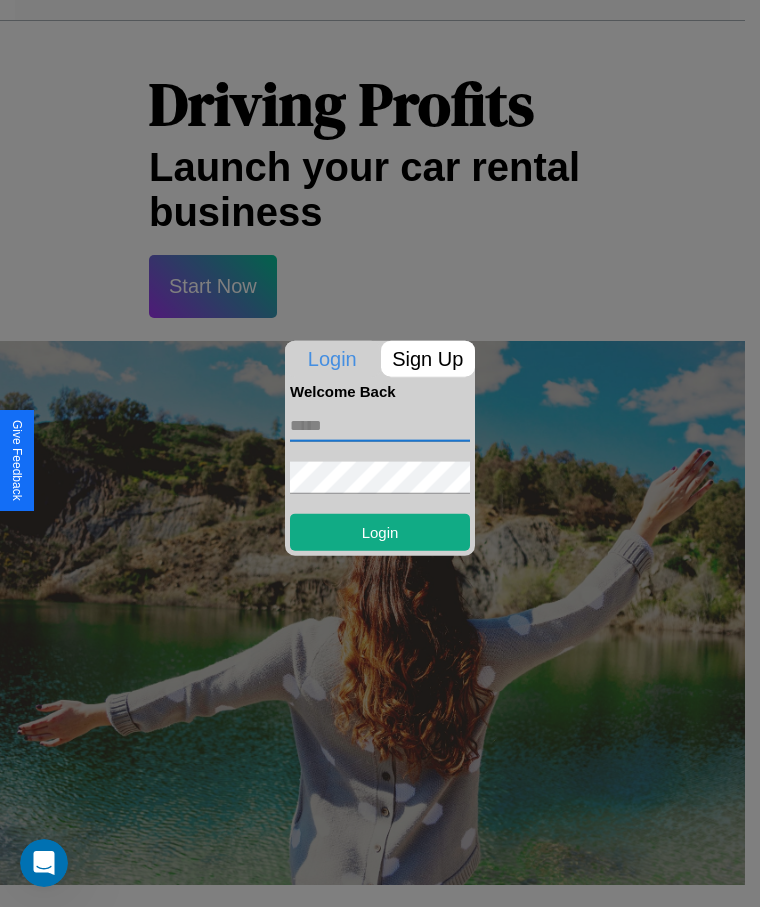 click at bounding box center (380, 425) 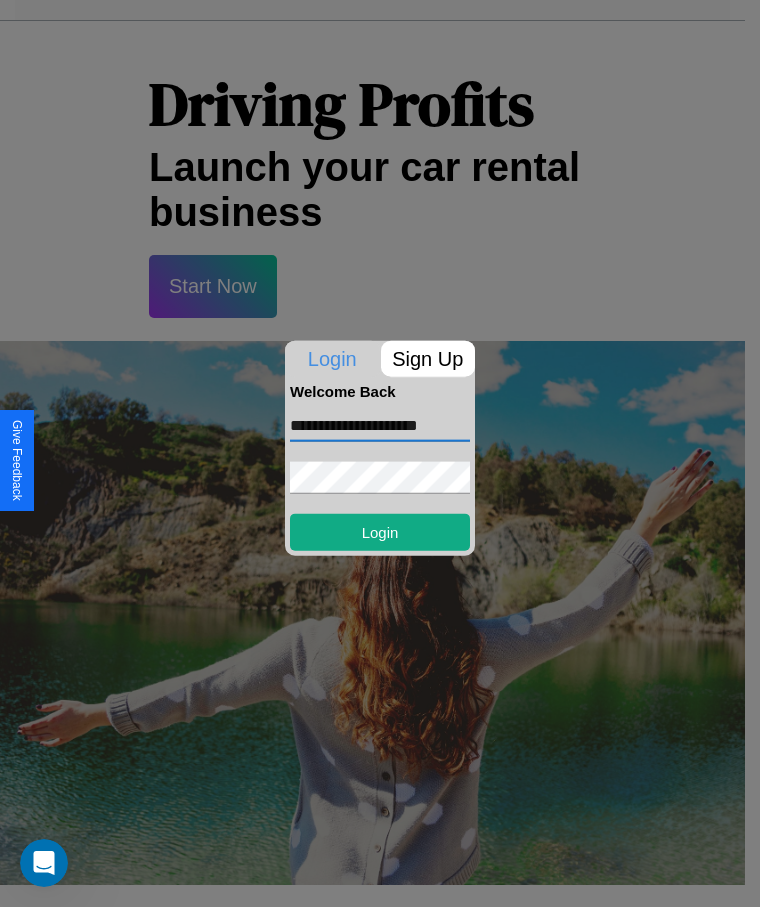 type on "**********" 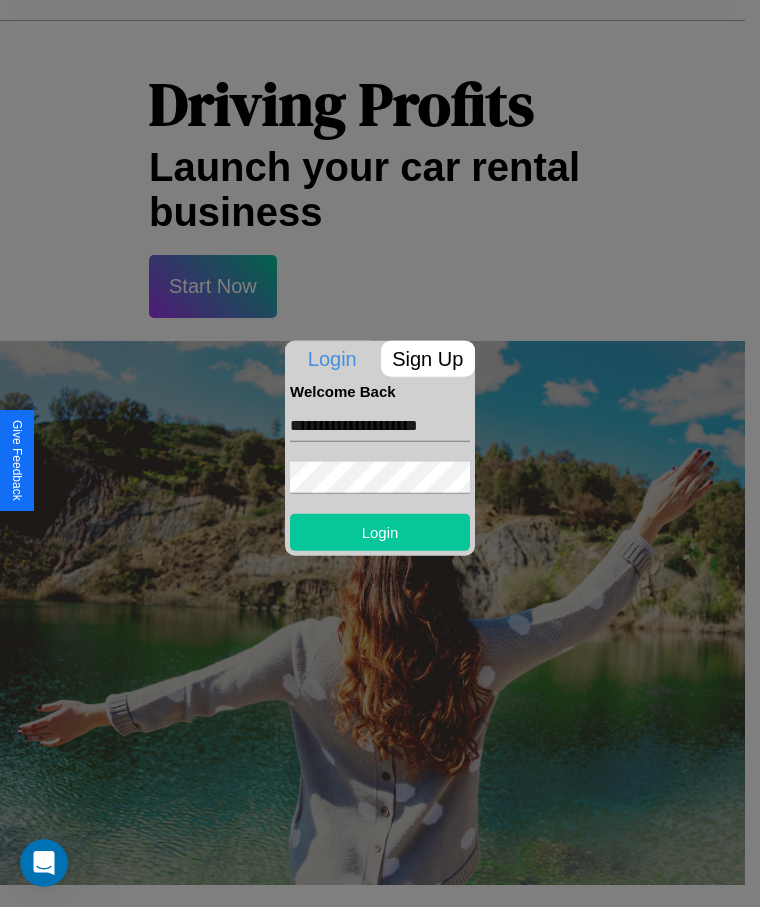 click on "Login" at bounding box center [380, 531] 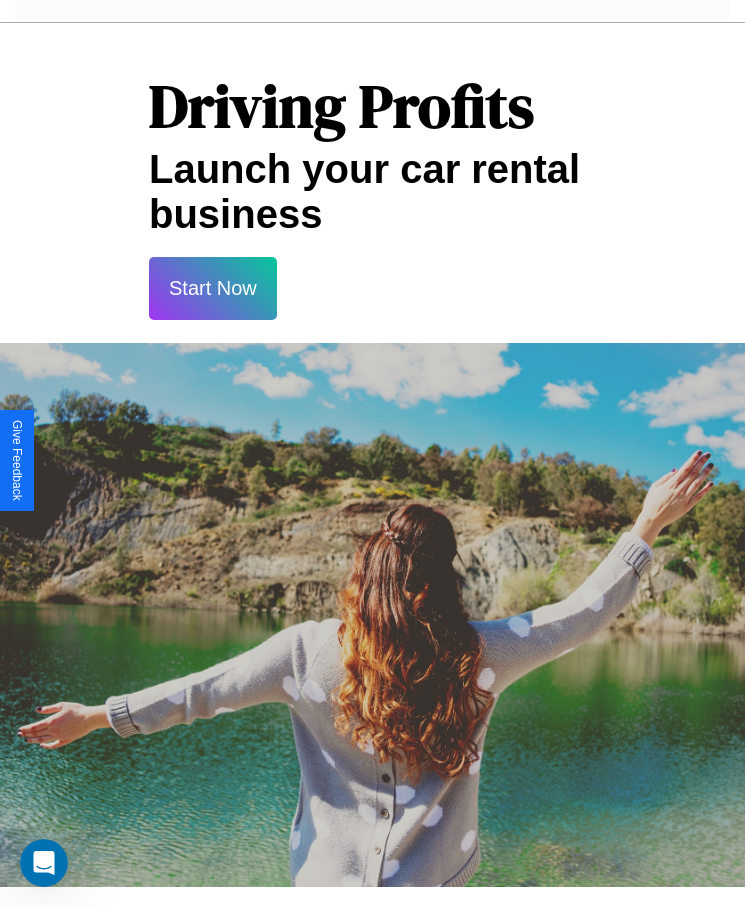 scroll, scrollTop: 0, scrollLeft: 0, axis: both 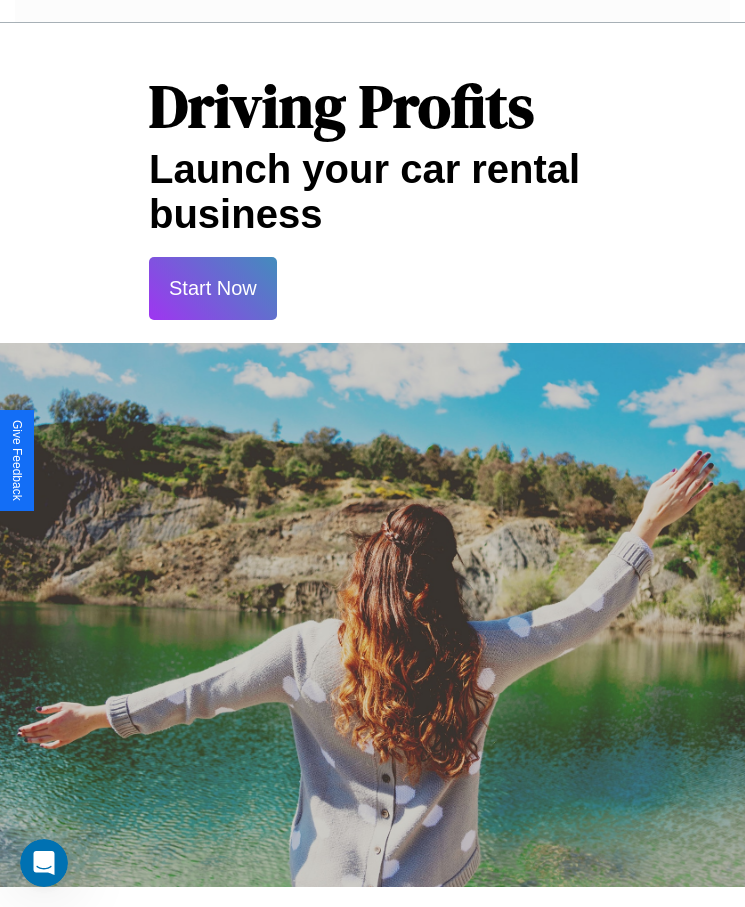 click on "Start Now" at bounding box center (213, 288) 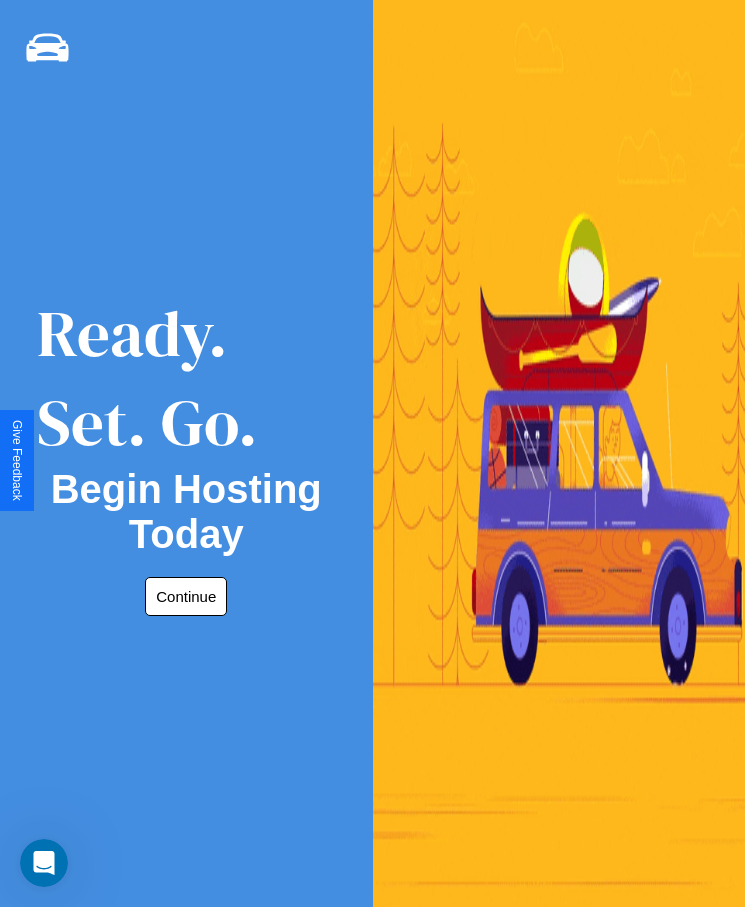 click on "Continue" at bounding box center (186, 596) 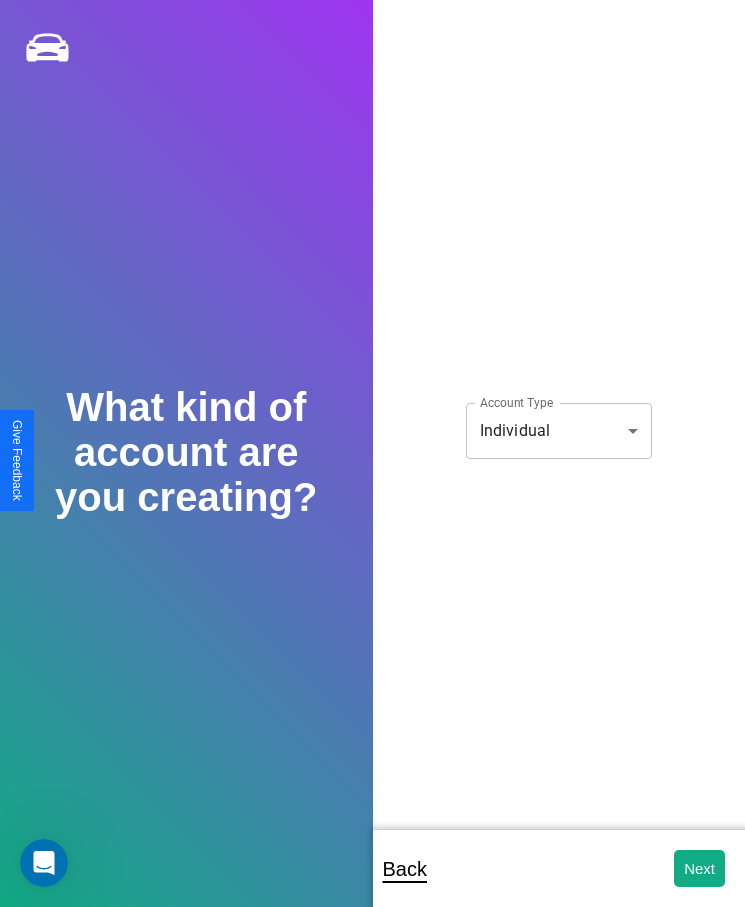 click on "**********" at bounding box center [372, 467] 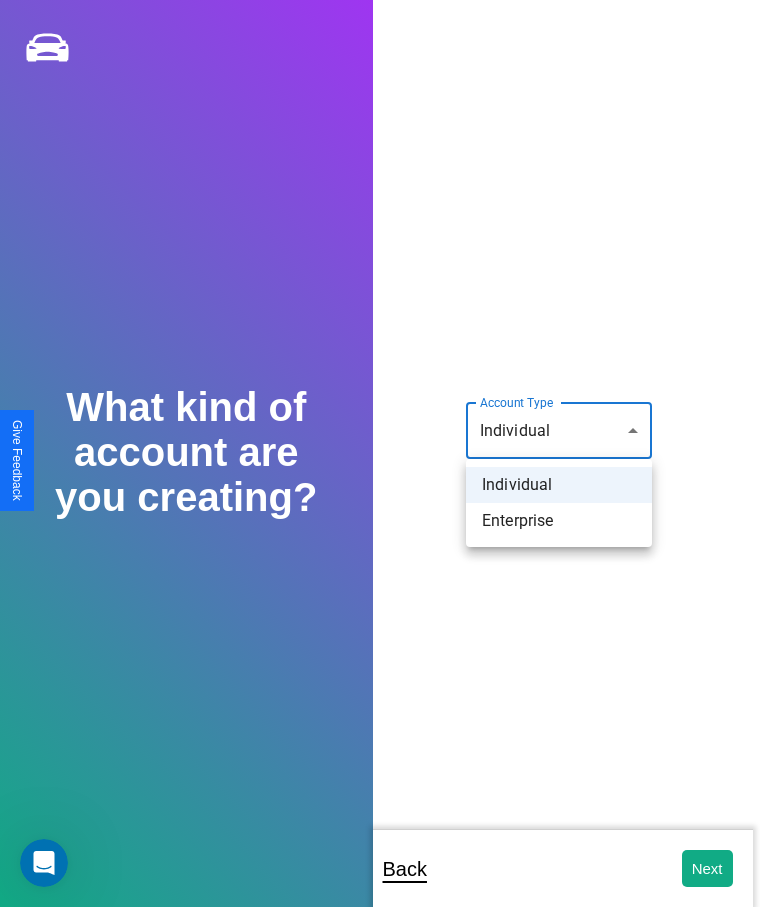 click on "Individual" at bounding box center (559, 485) 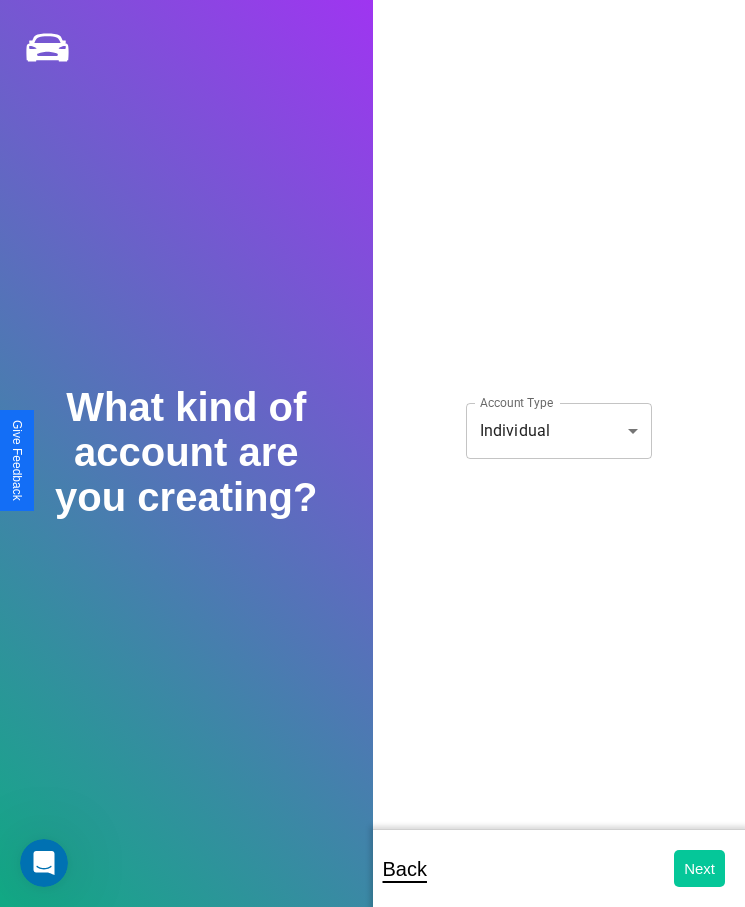 click on "Next" at bounding box center (699, 868) 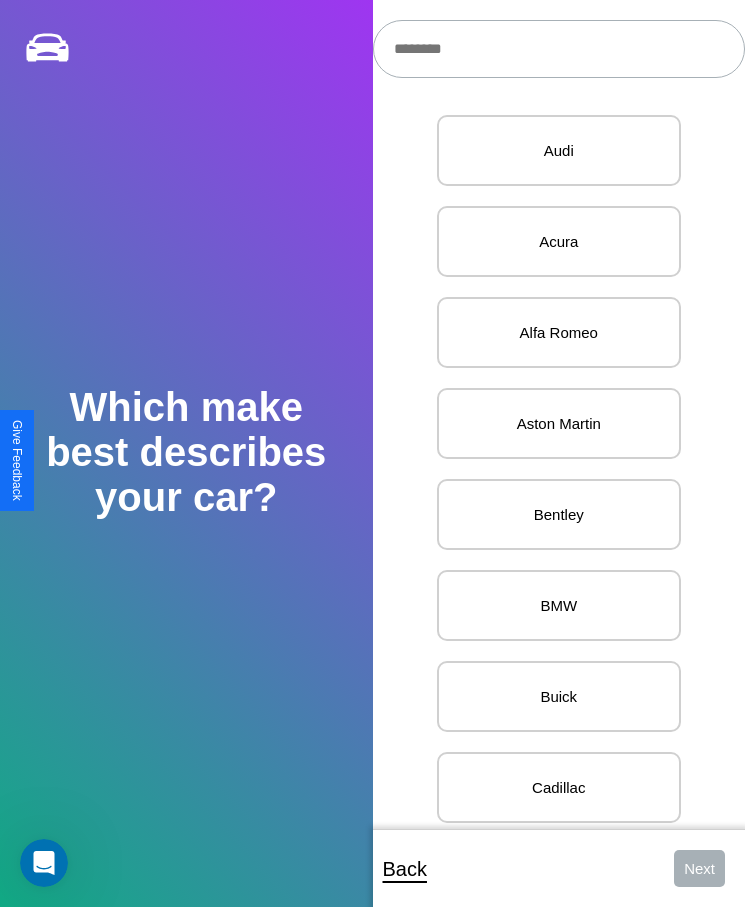 scroll, scrollTop: 27, scrollLeft: 0, axis: vertical 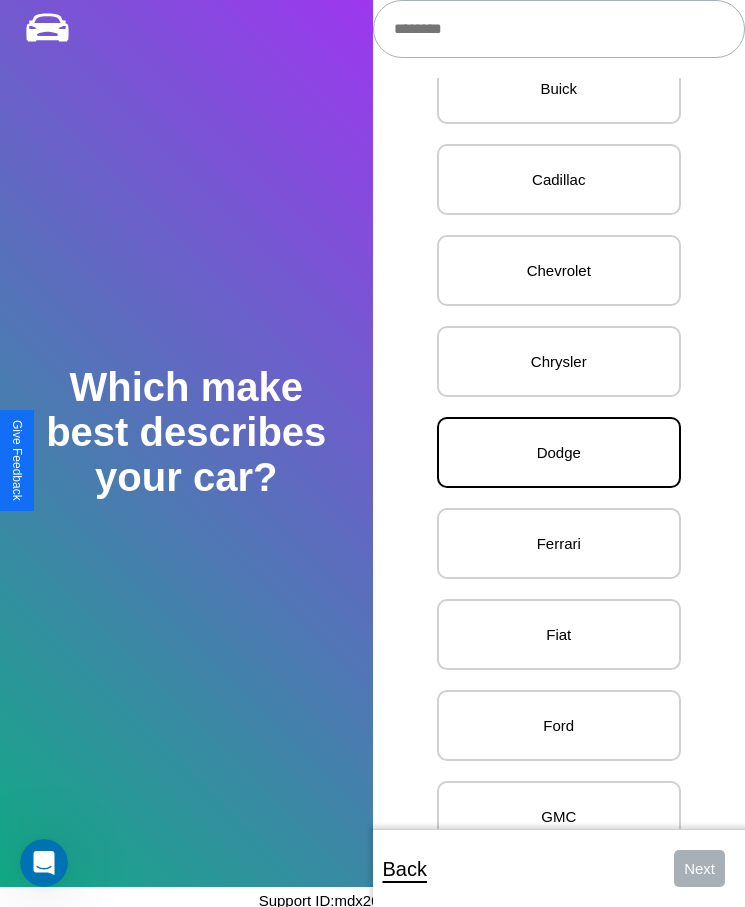 click on "Dodge" at bounding box center [559, 452] 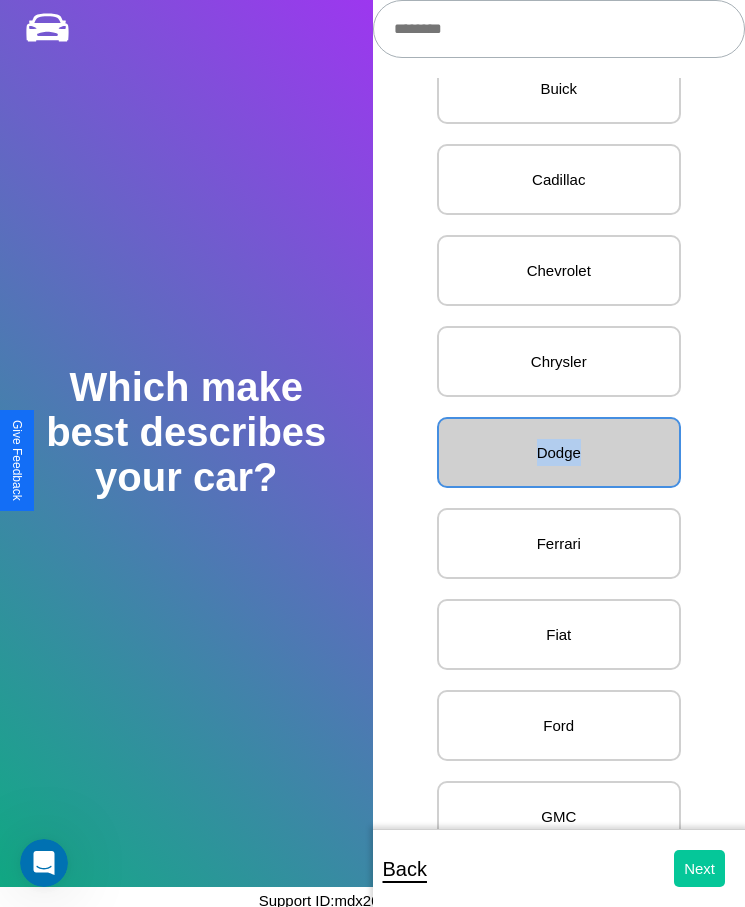 click on "Next" at bounding box center [699, 868] 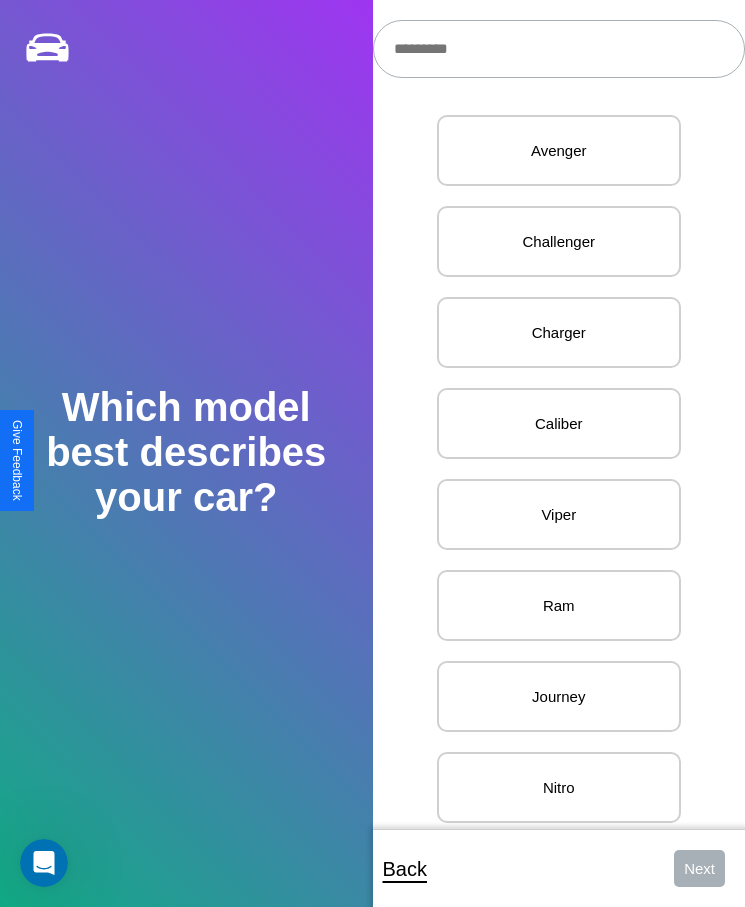 scroll, scrollTop: 27, scrollLeft: 0, axis: vertical 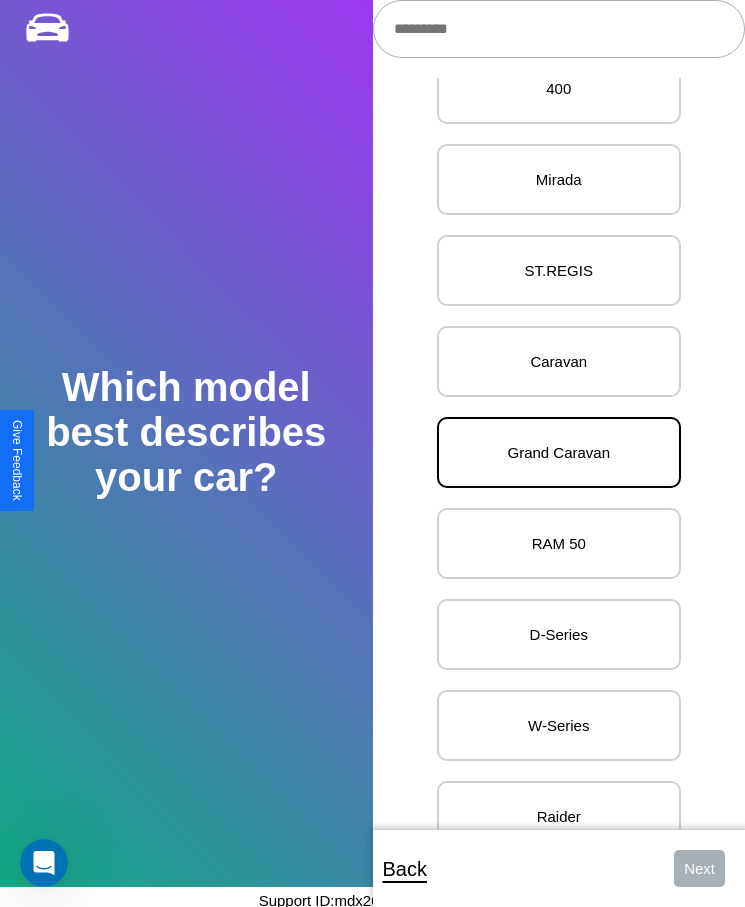 click on "Grand Caravan" at bounding box center [559, 452] 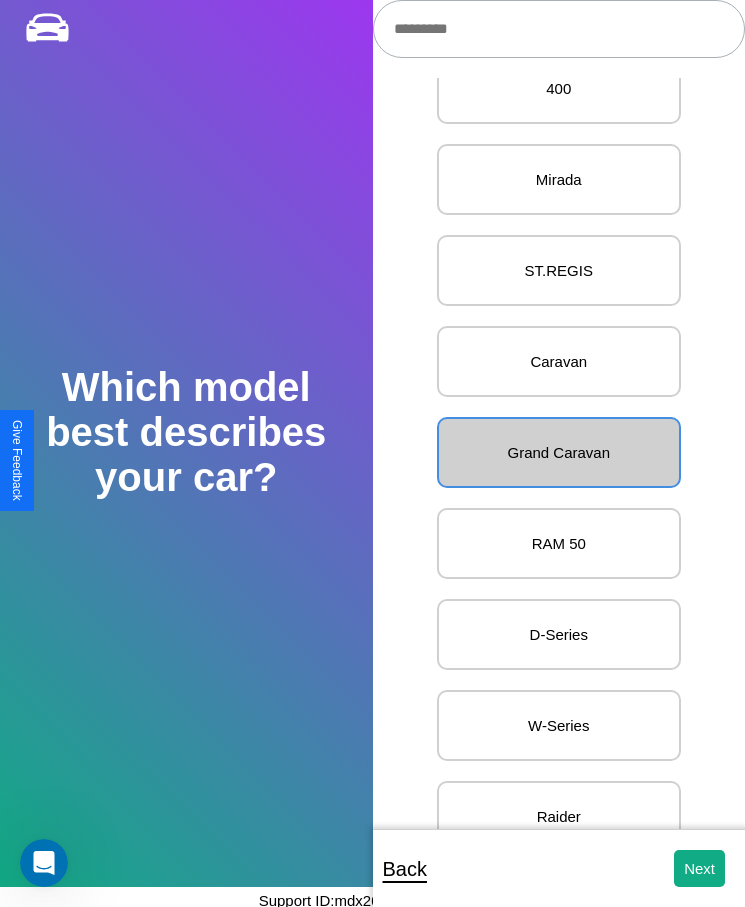 scroll, scrollTop: 0, scrollLeft: 0, axis: both 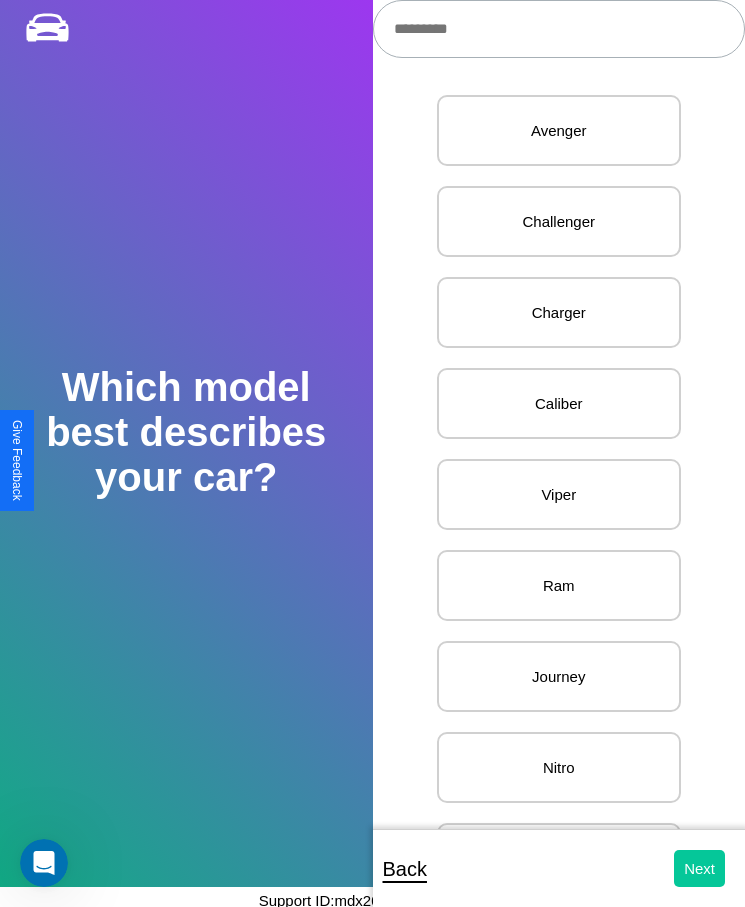 click on "Next" at bounding box center [699, 868] 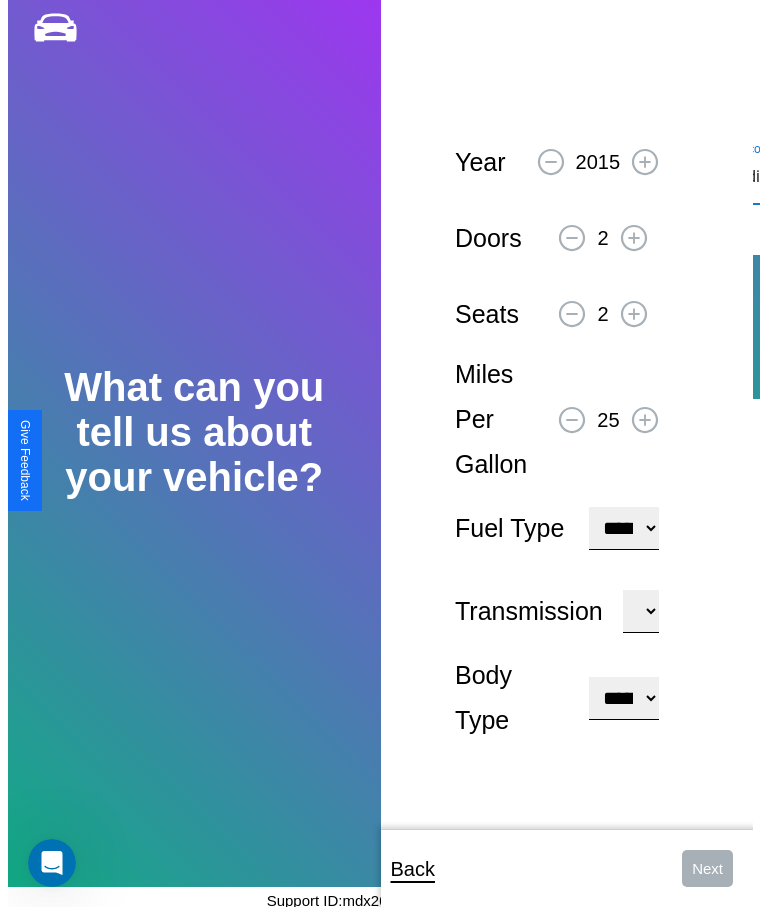 scroll, scrollTop: 0, scrollLeft: 0, axis: both 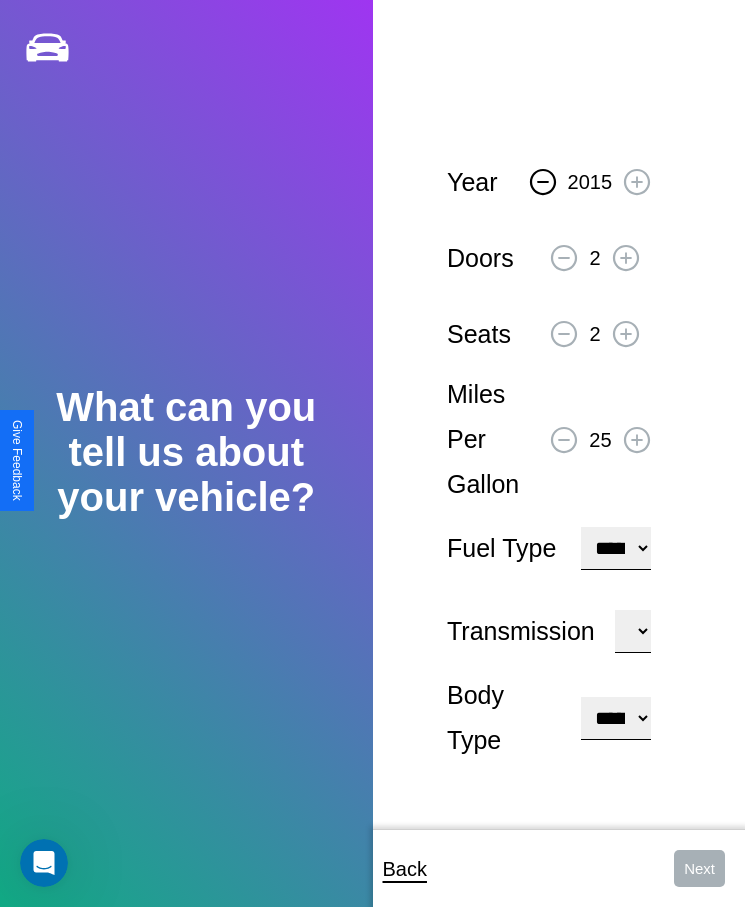 click 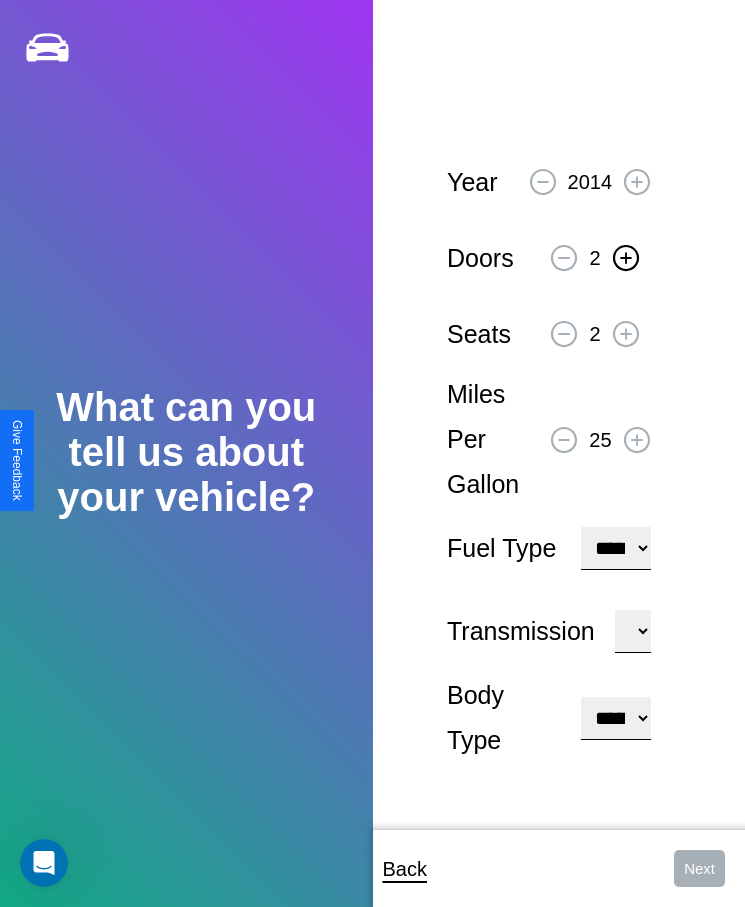 click 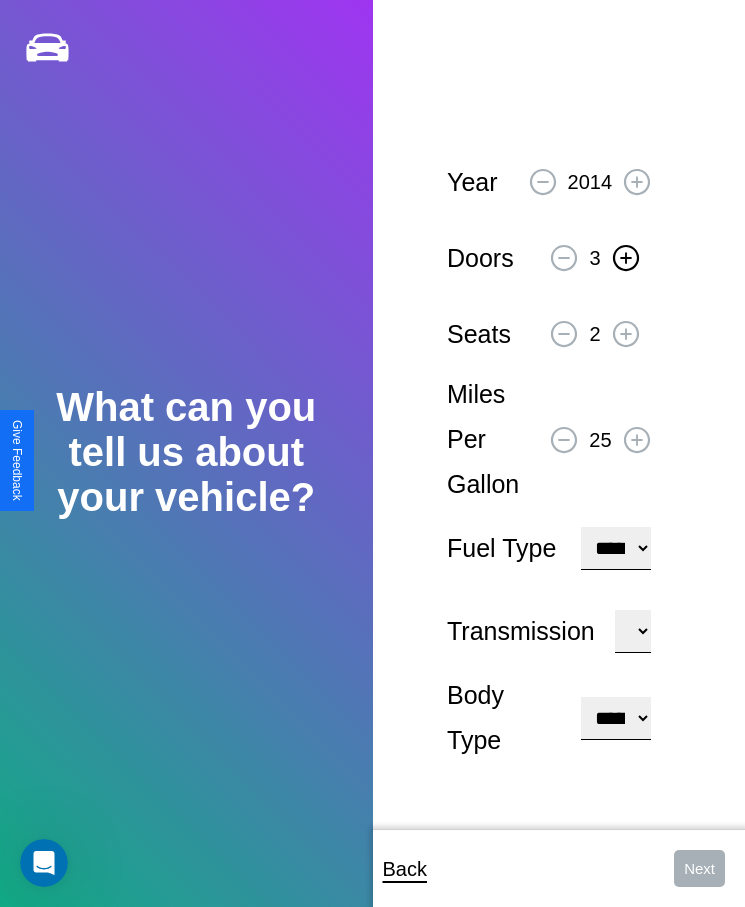 click 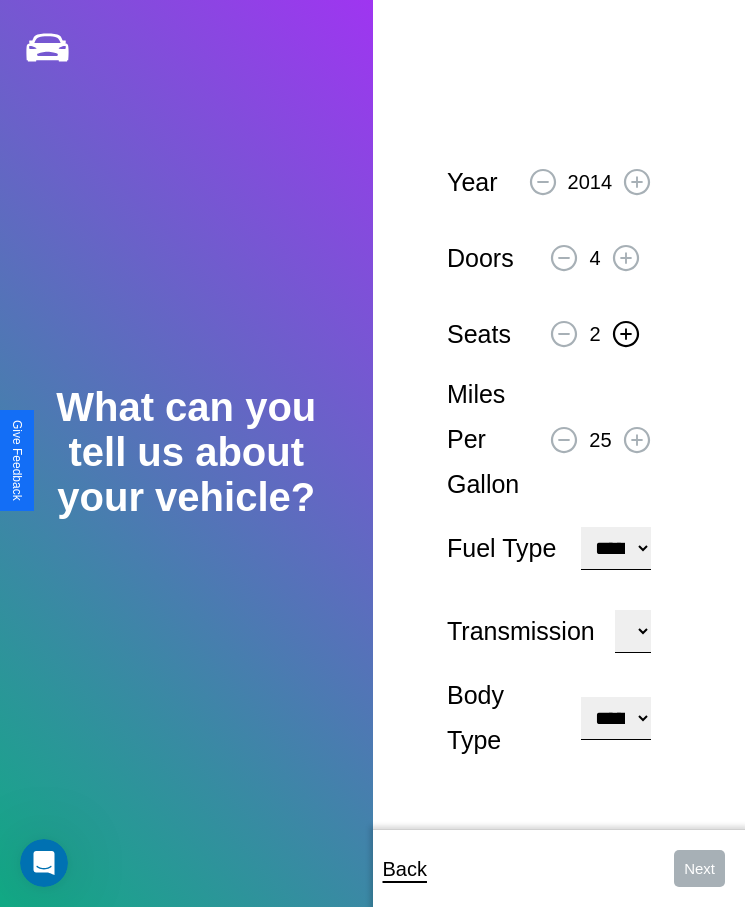 click 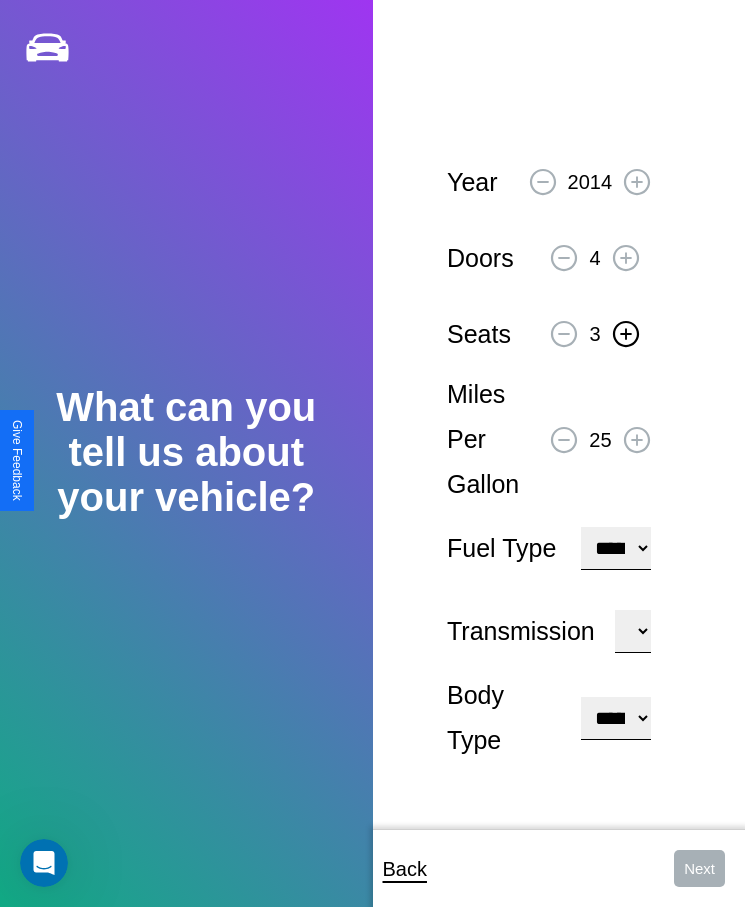 click 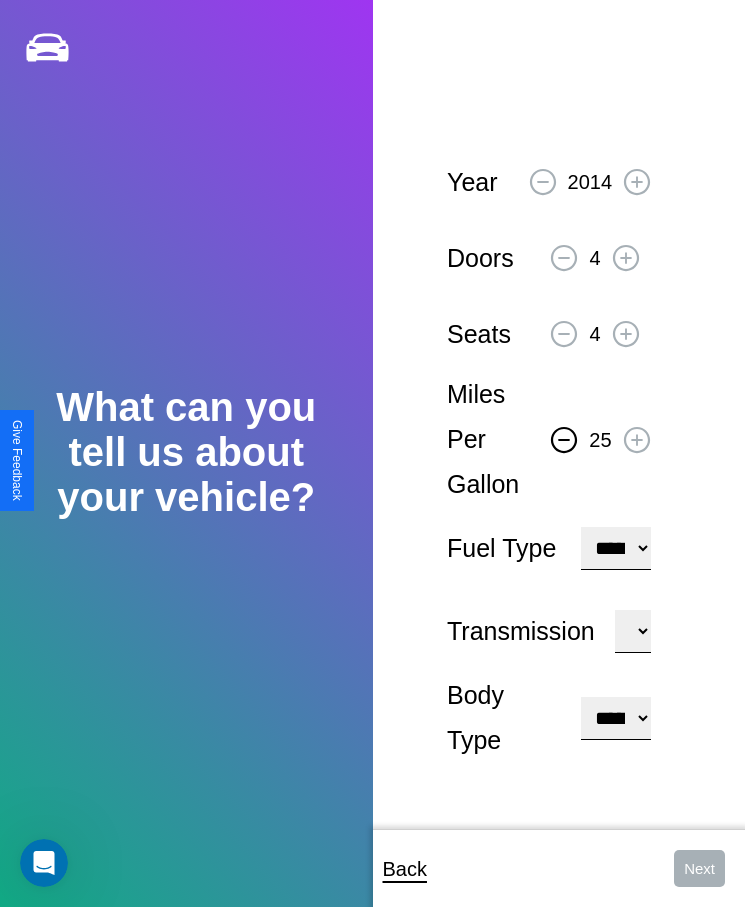 click 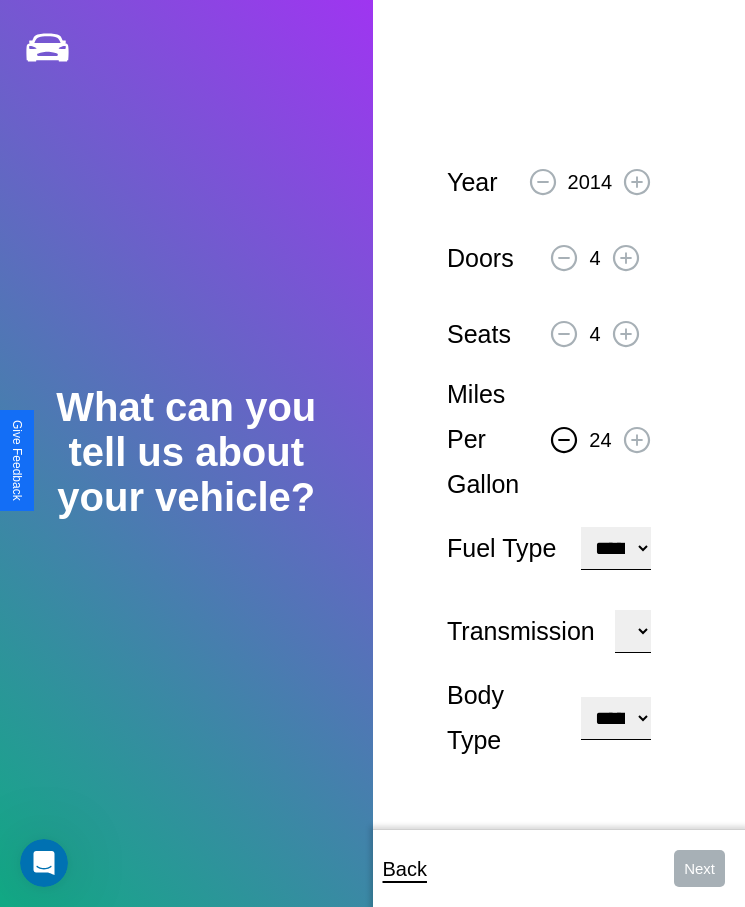 click 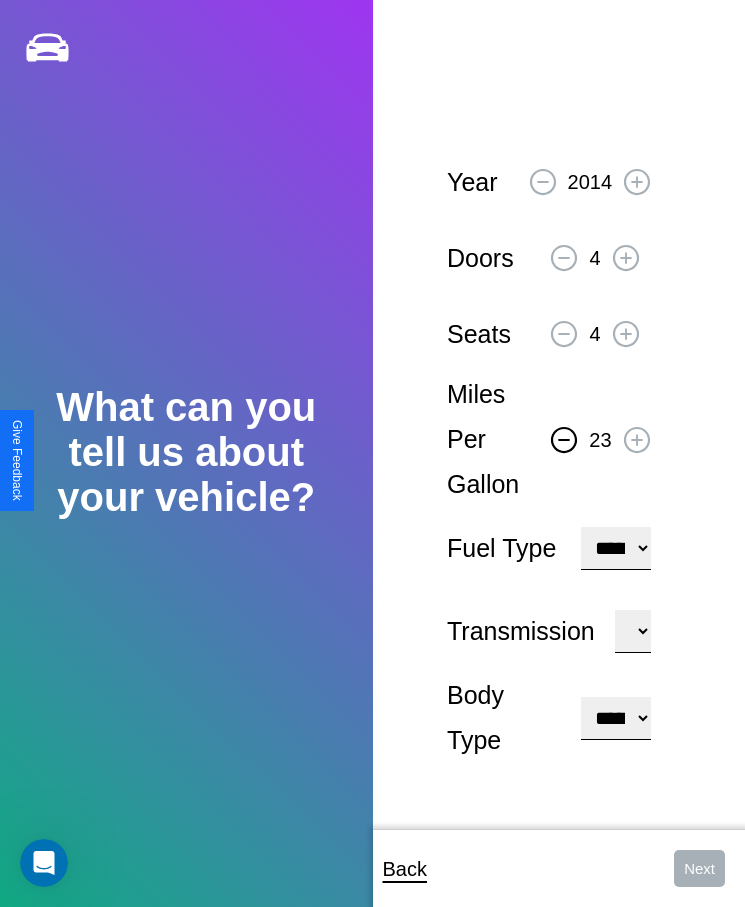 click 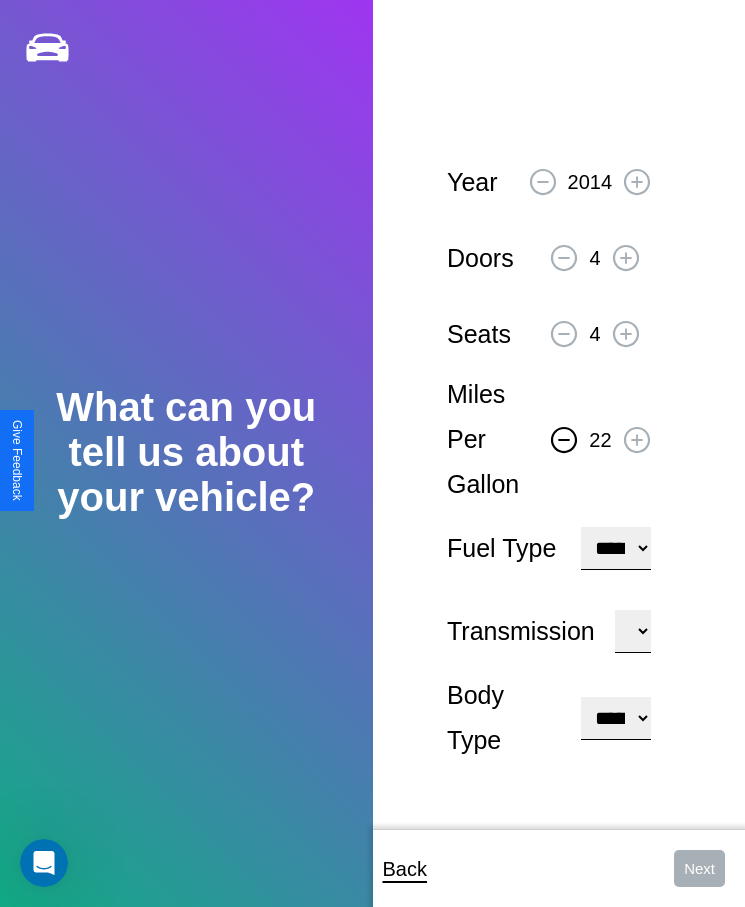 click 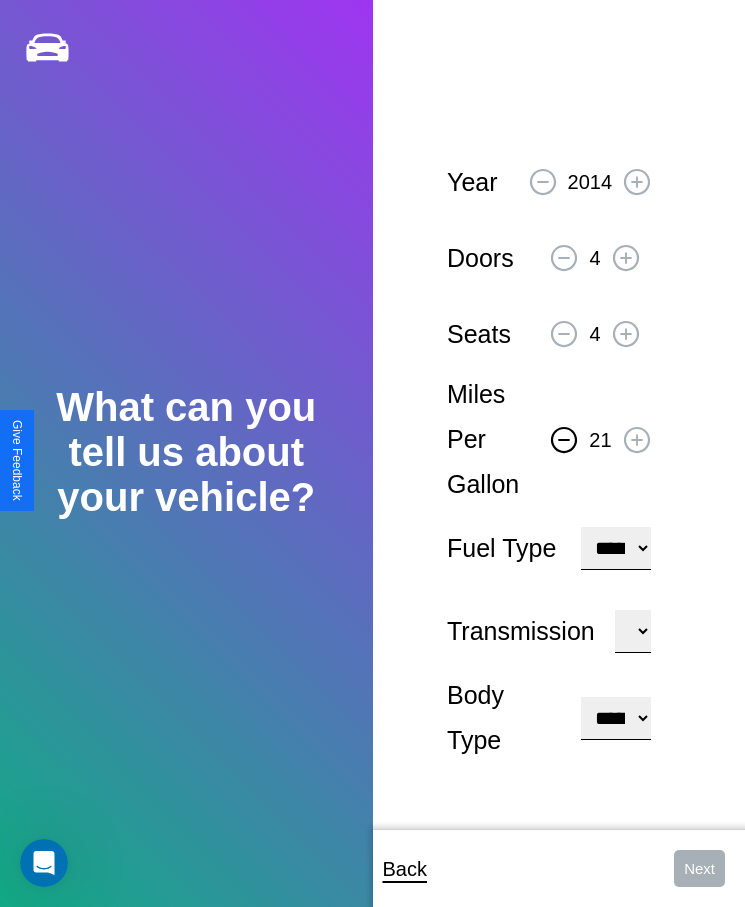 click 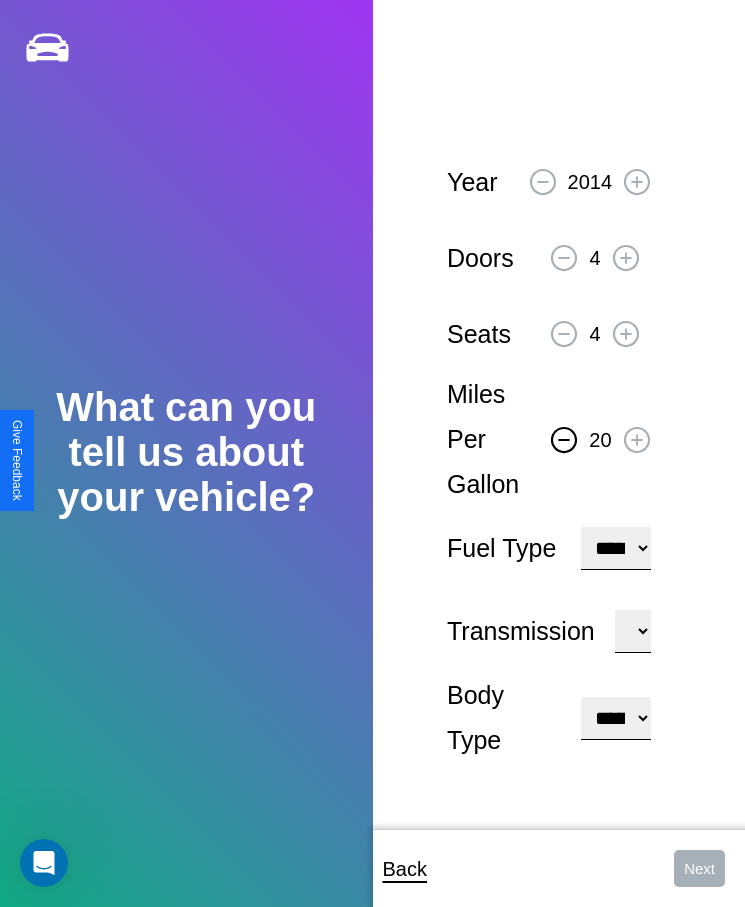 click on "**********" at bounding box center [615, 548] 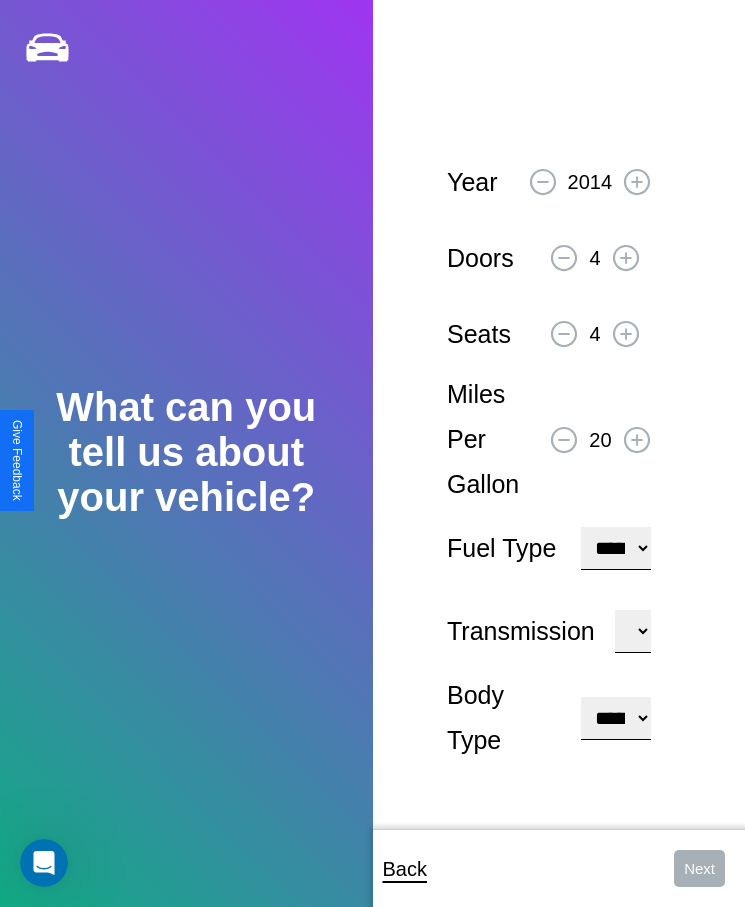 select on "******" 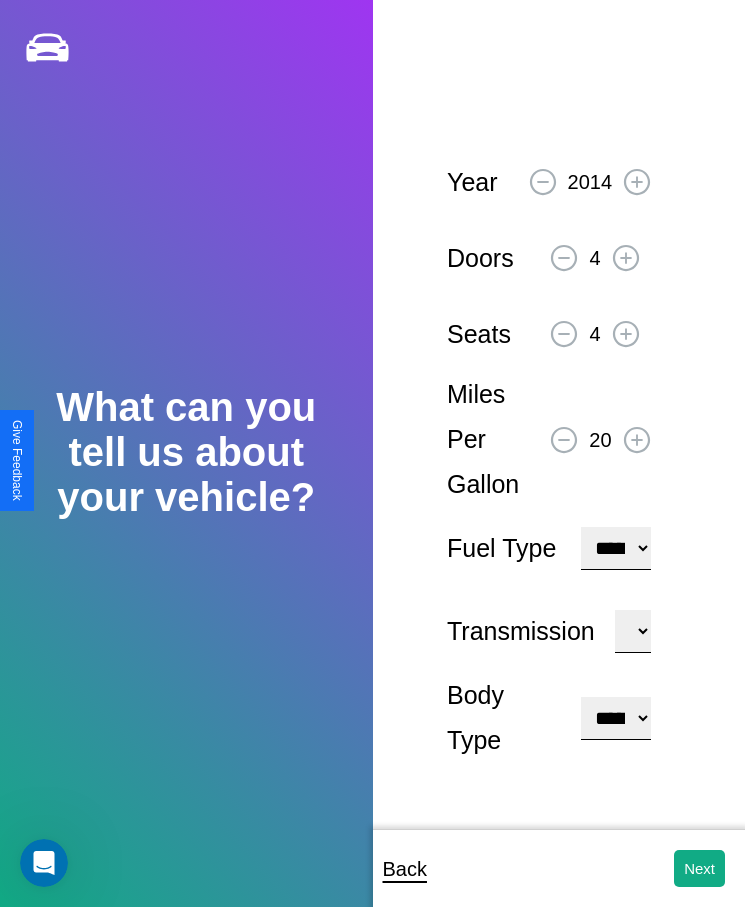 click on "**********" at bounding box center [615, 718] 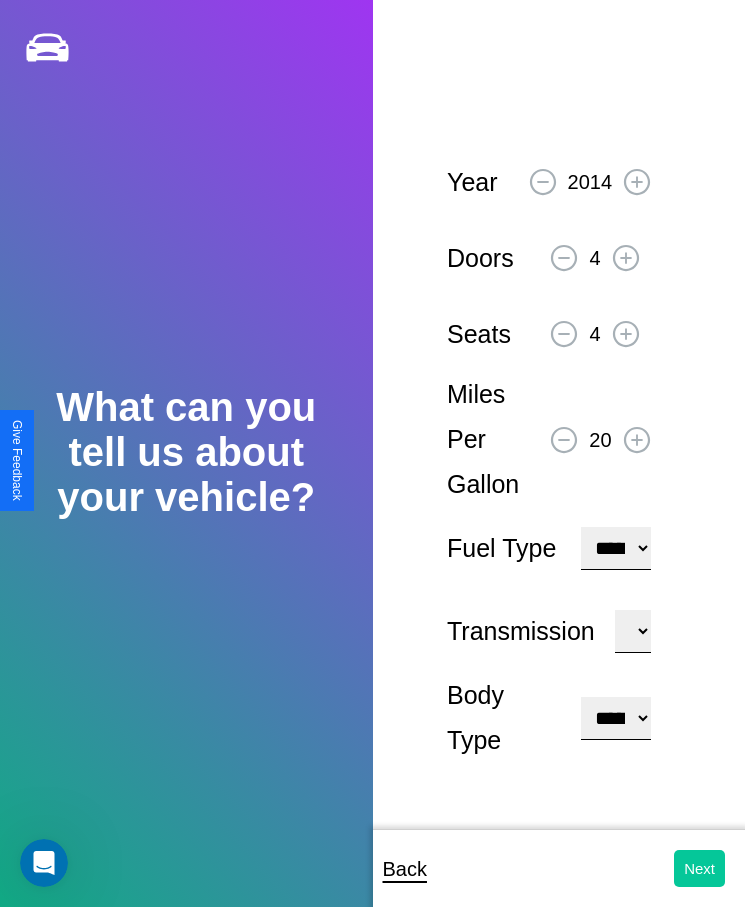 click on "Next" at bounding box center (699, 868) 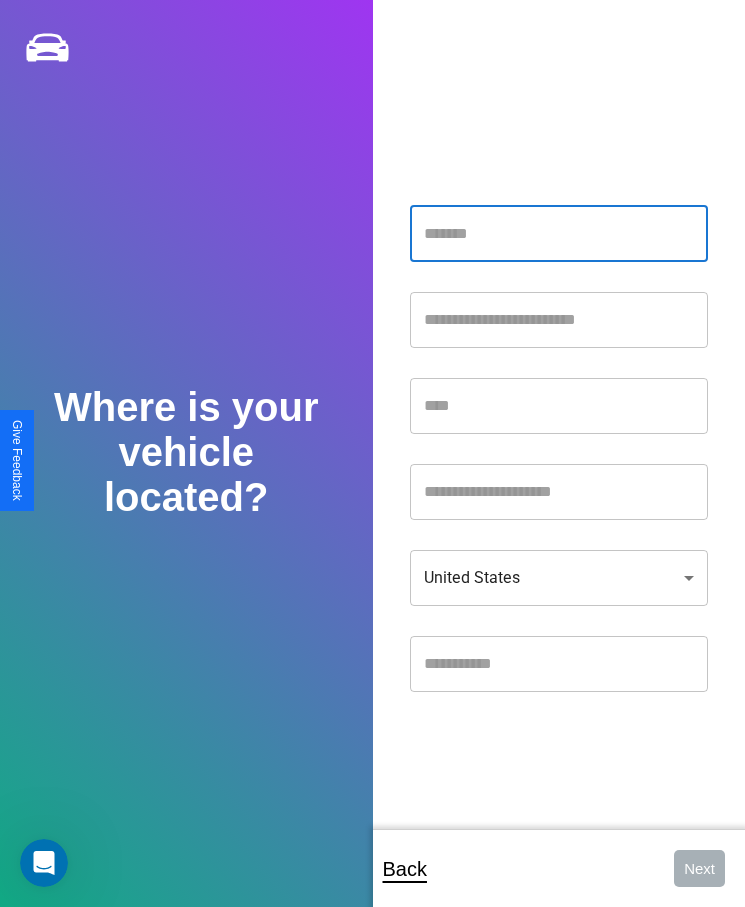 click at bounding box center (559, 234) 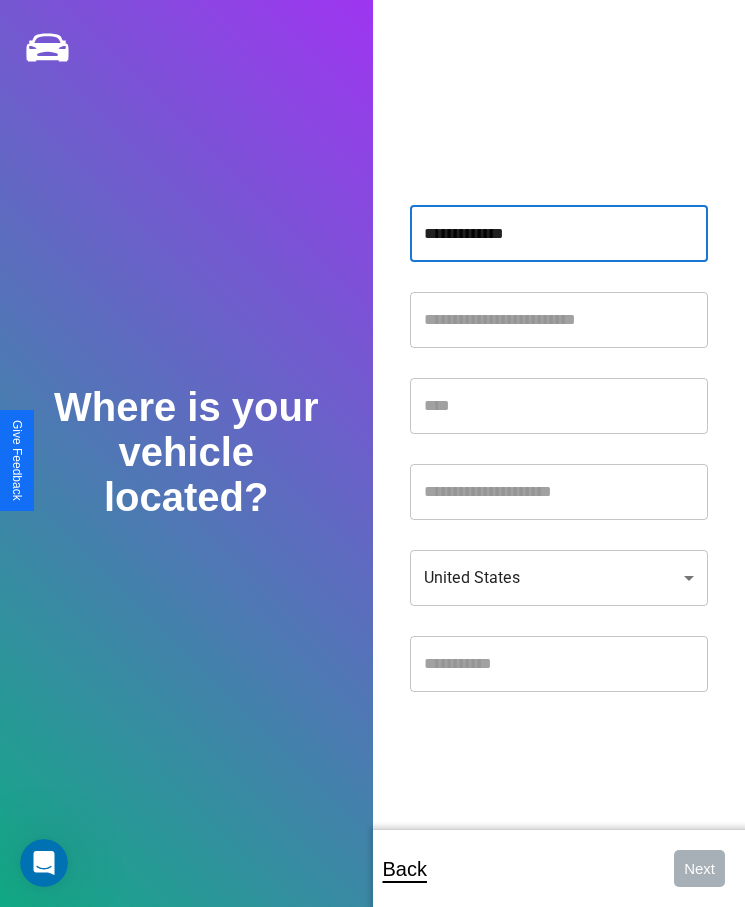 type on "**********" 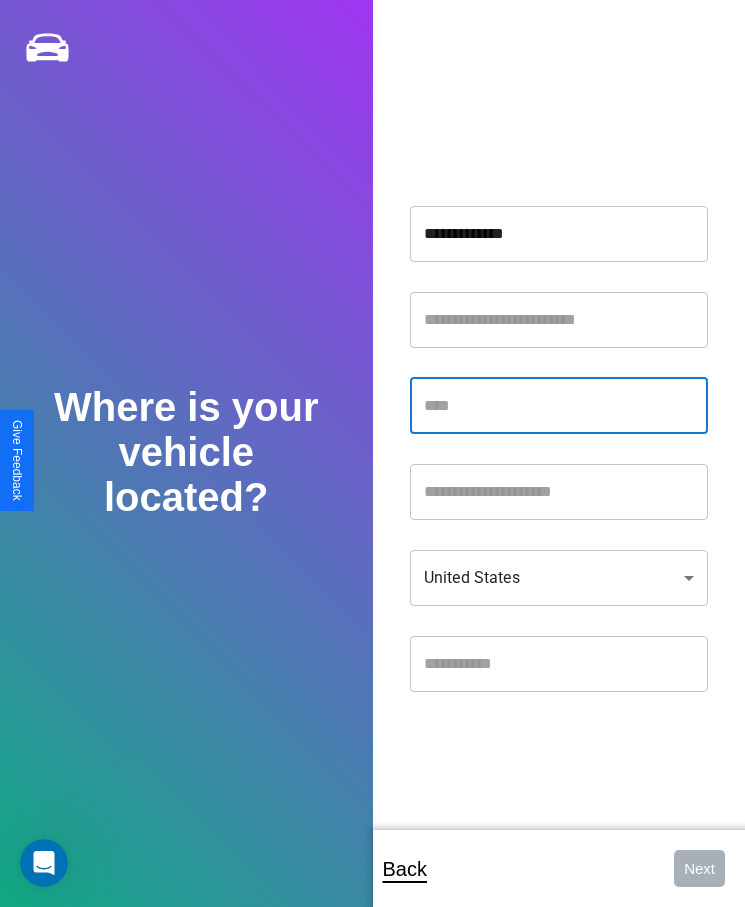 click at bounding box center (559, 406) 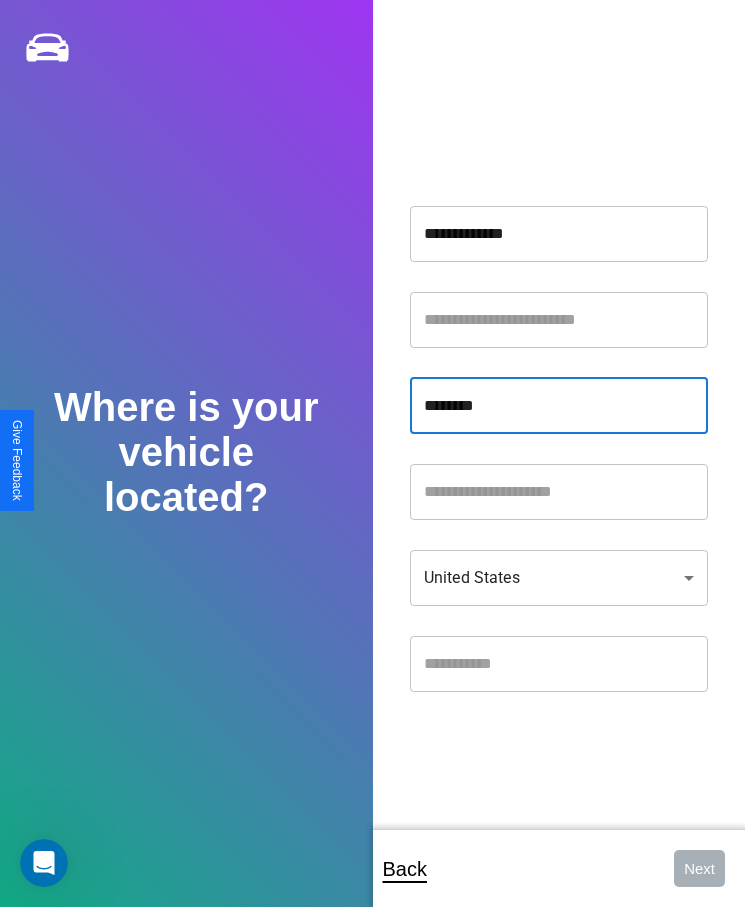 type on "********" 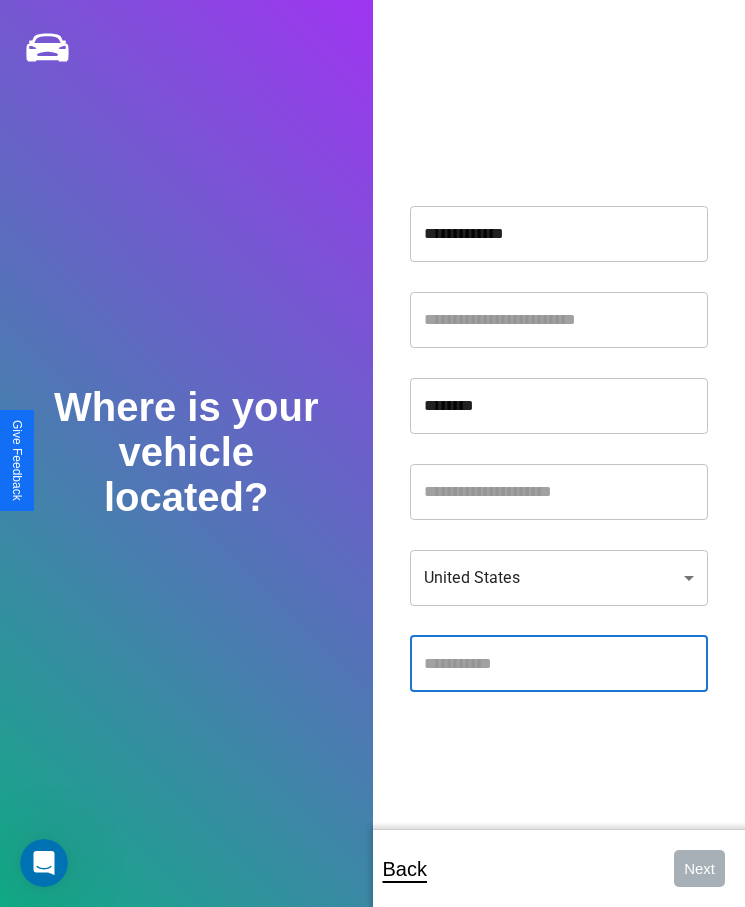 click at bounding box center (559, 664) 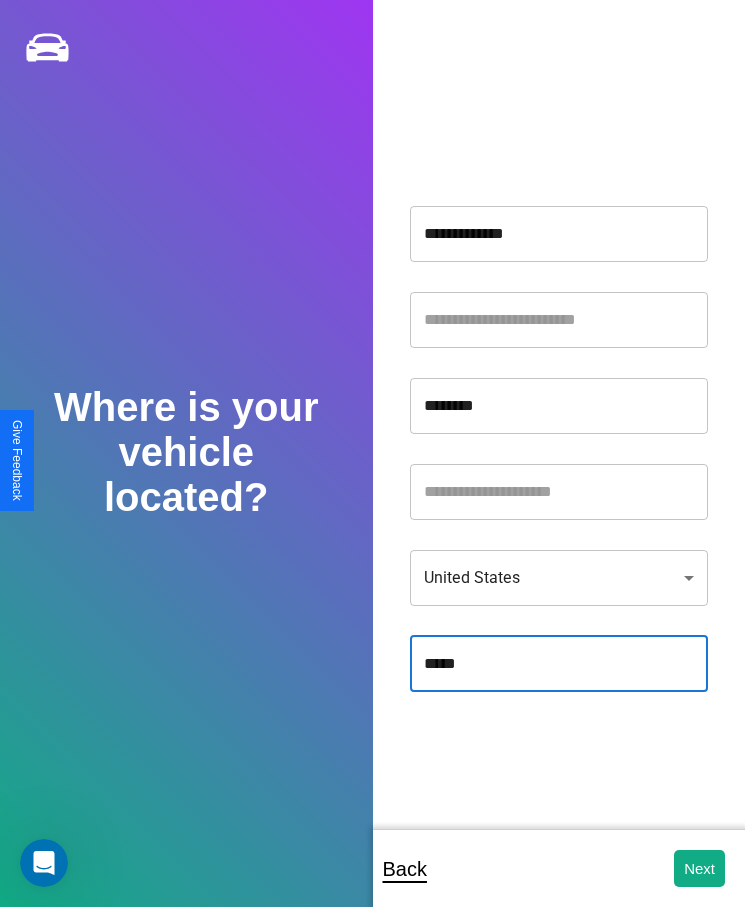 type on "*****" 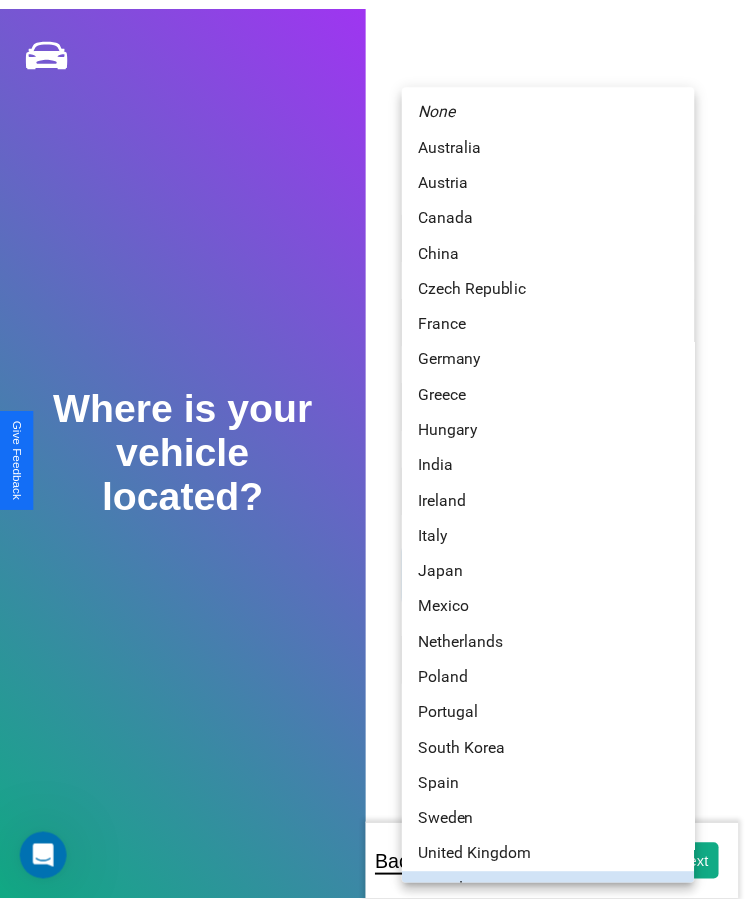 scroll, scrollTop: 25, scrollLeft: 0, axis: vertical 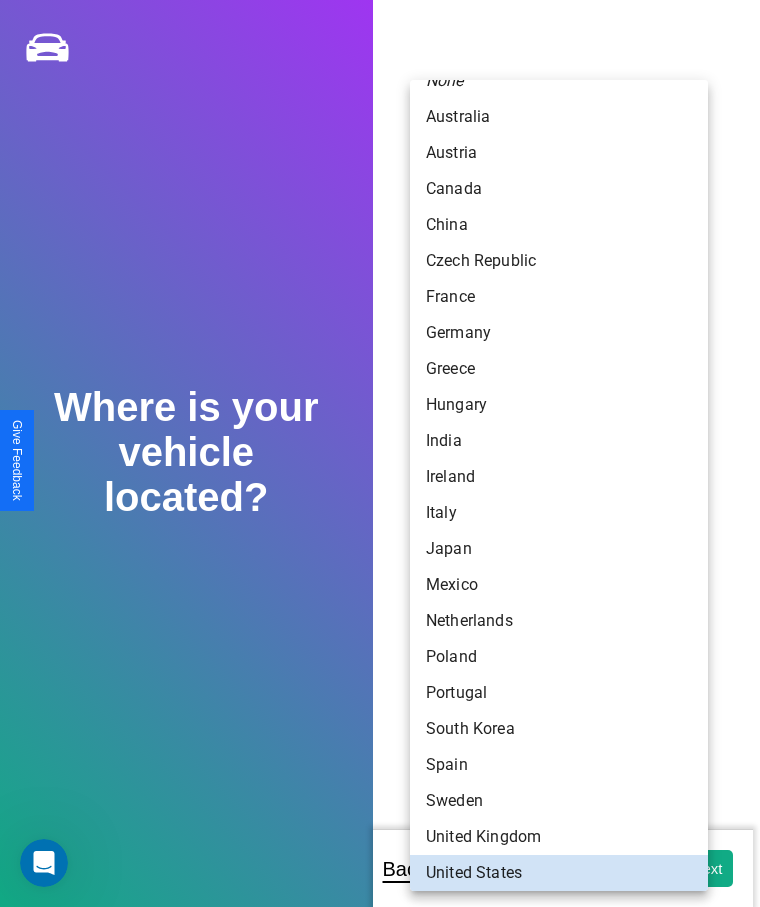 click on "Japan" at bounding box center (559, 549) 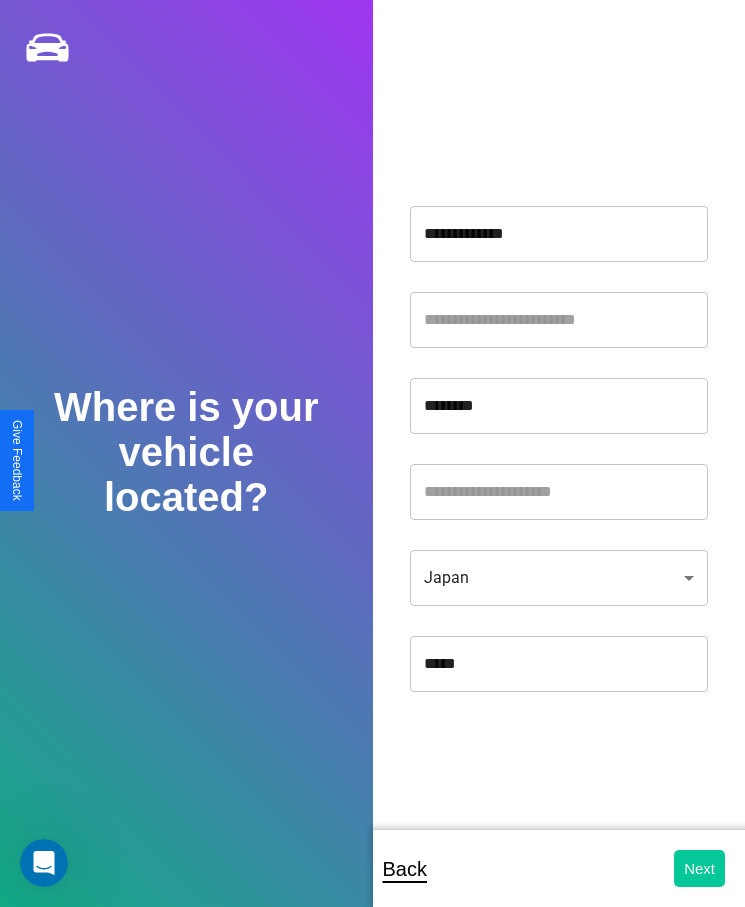 click on "Next" at bounding box center [699, 868] 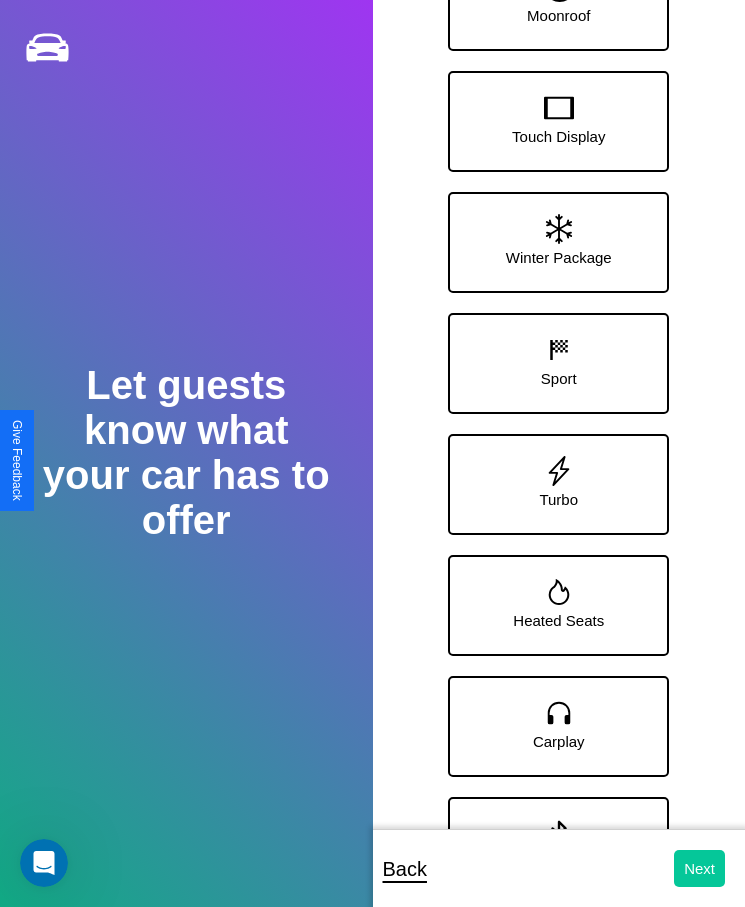 click on "Next" at bounding box center (699, 868) 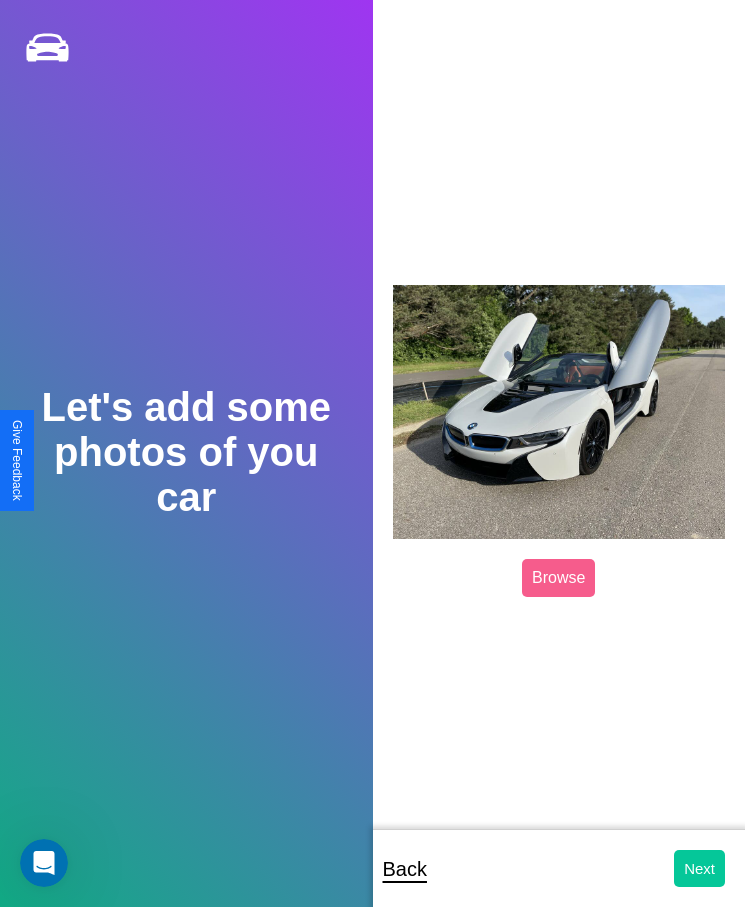 click on "Next" at bounding box center (699, 868) 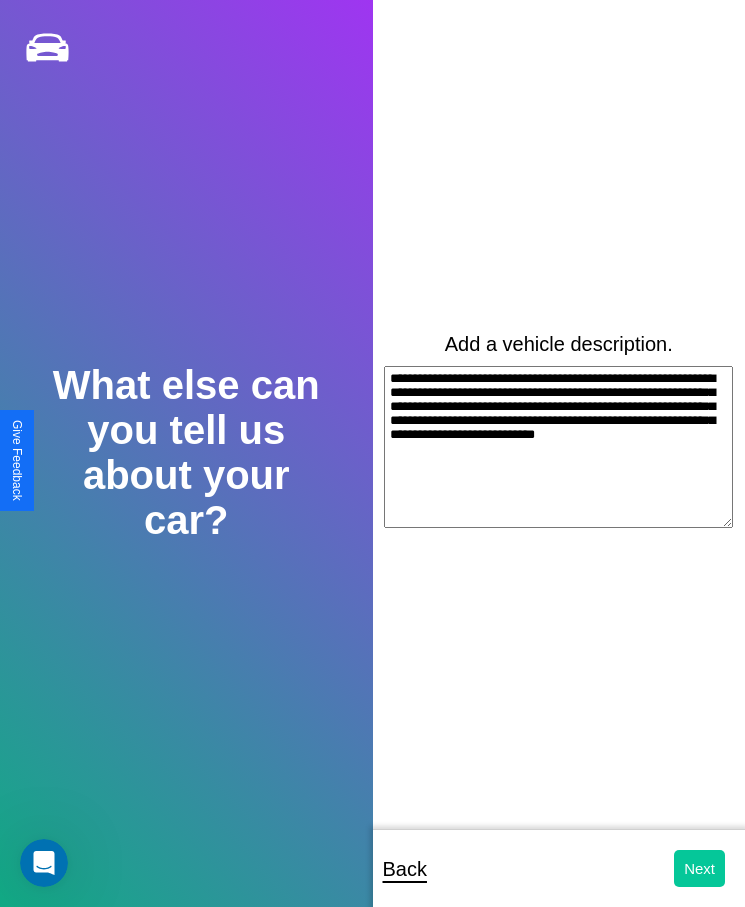 type on "**********" 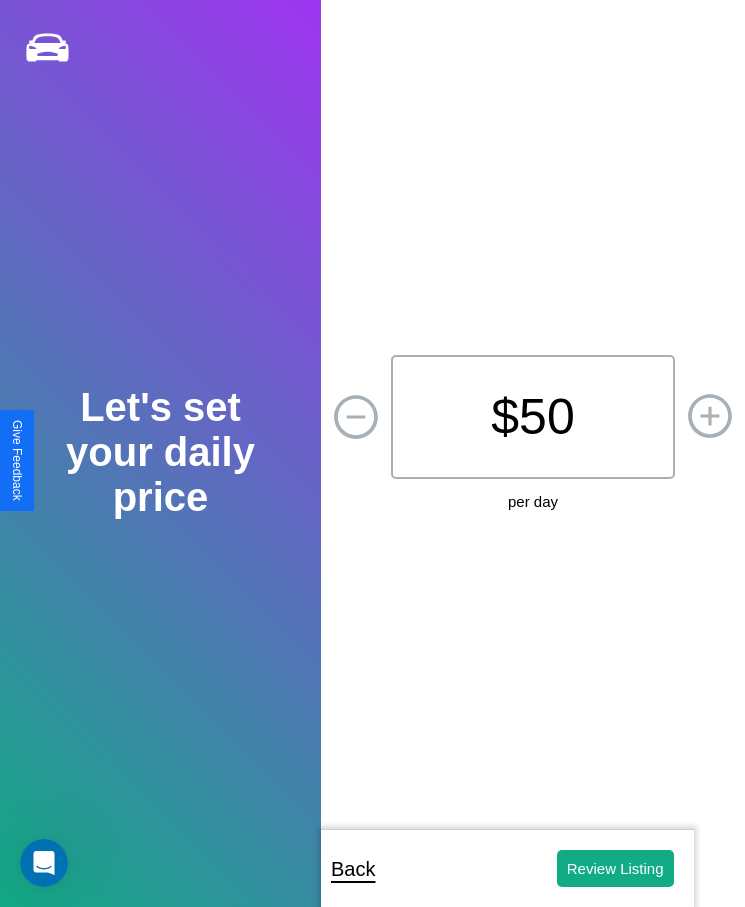 click on "$ 50" at bounding box center (533, 417) 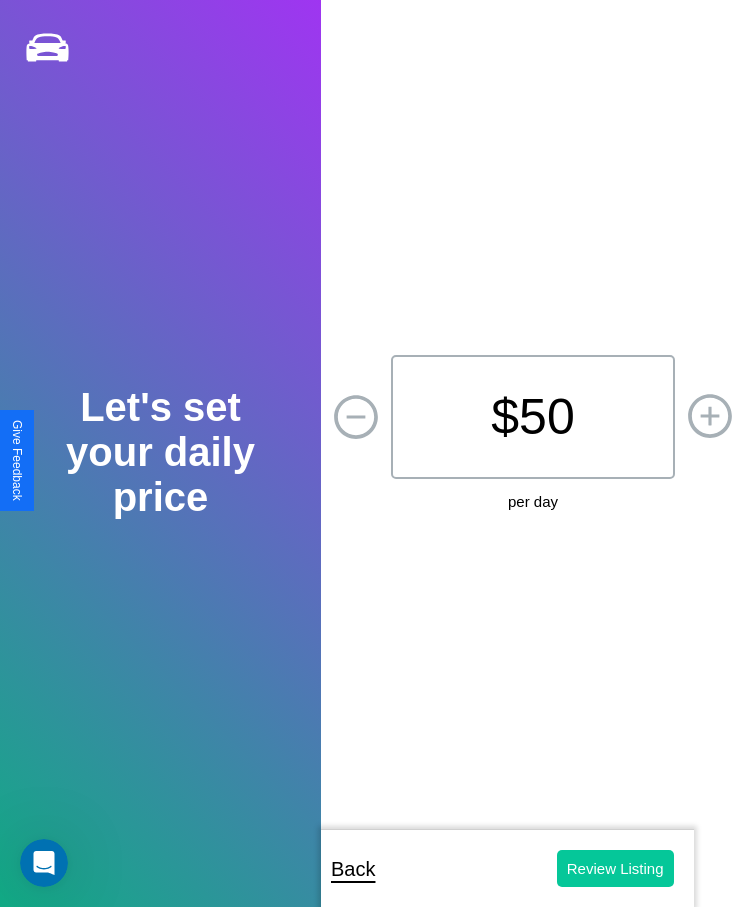 click on "Review Listing" at bounding box center [615, 868] 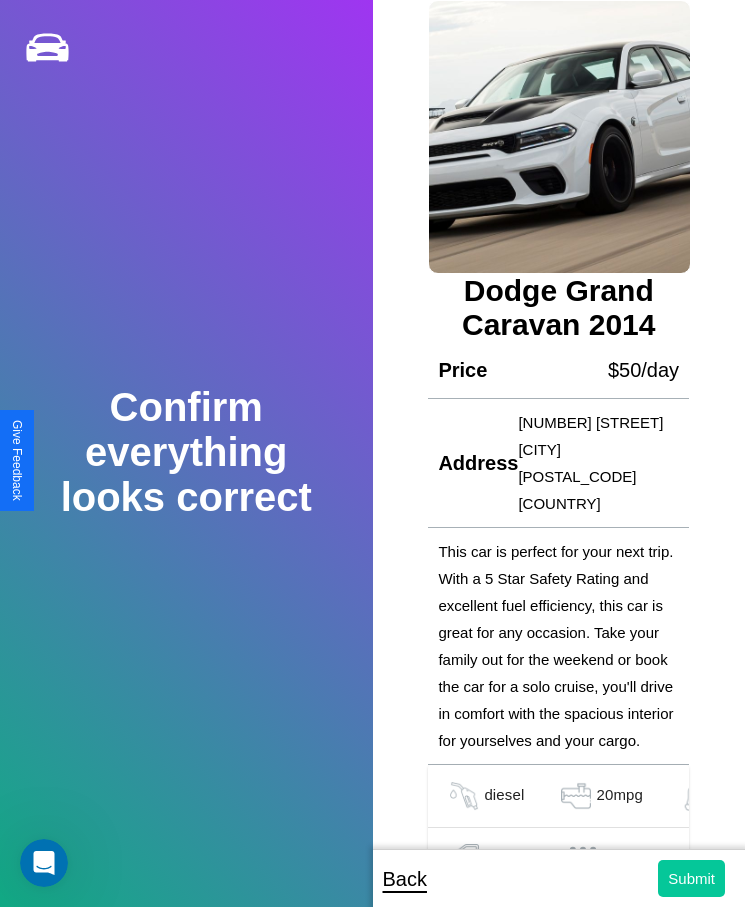 click on "Submit" at bounding box center [691, 878] 